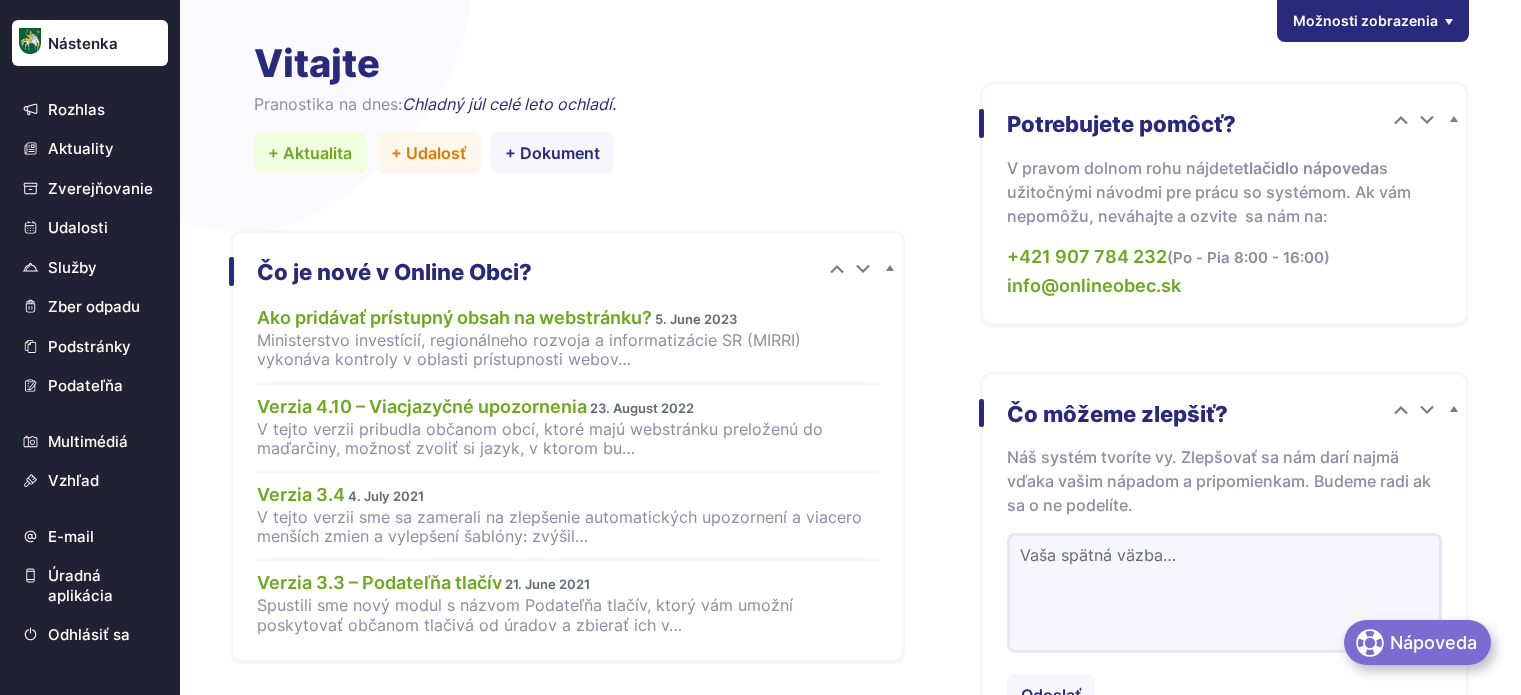 scroll, scrollTop: 0, scrollLeft: 0, axis: both 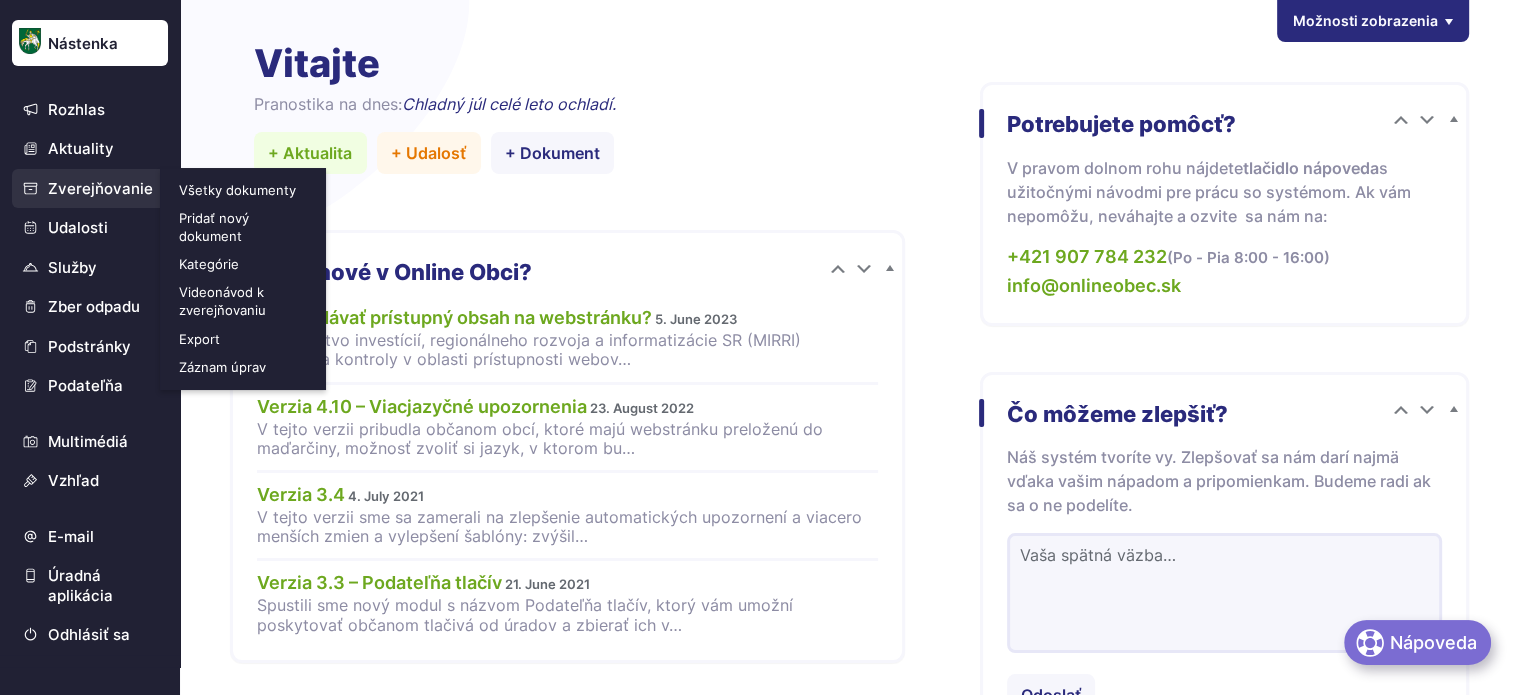 click on "Kategórie" at bounding box center (245, 264) 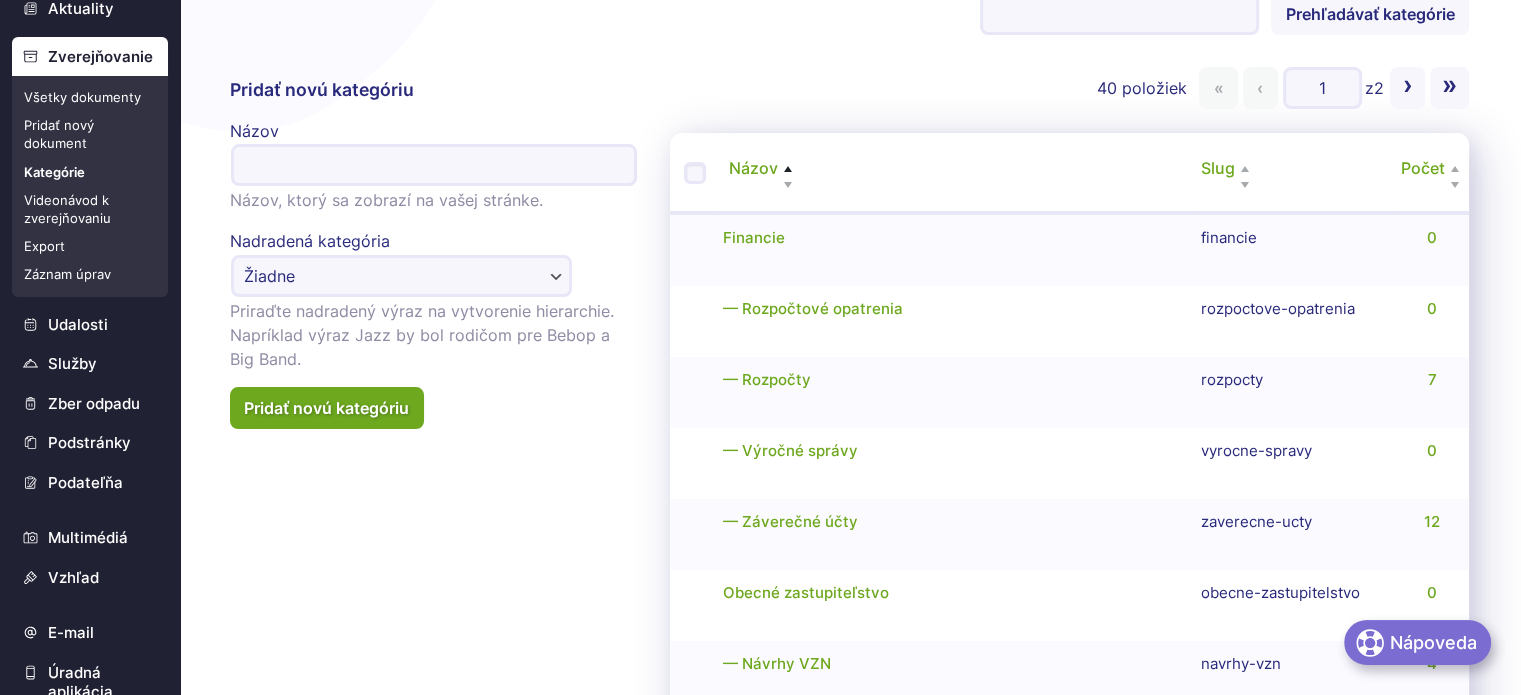 scroll, scrollTop: 0, scrollLeft: 0, axis: both 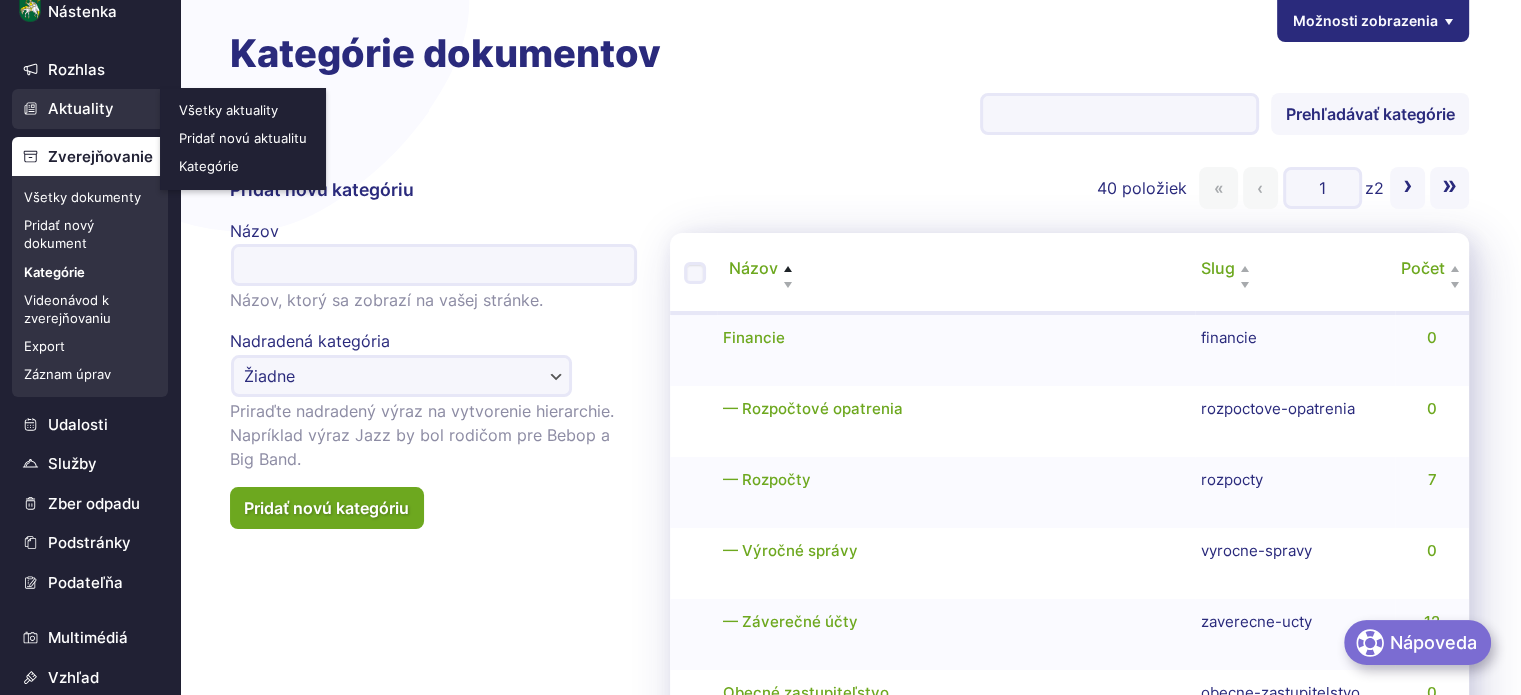 click on "Aktuality" at bounding box center [90, 109] 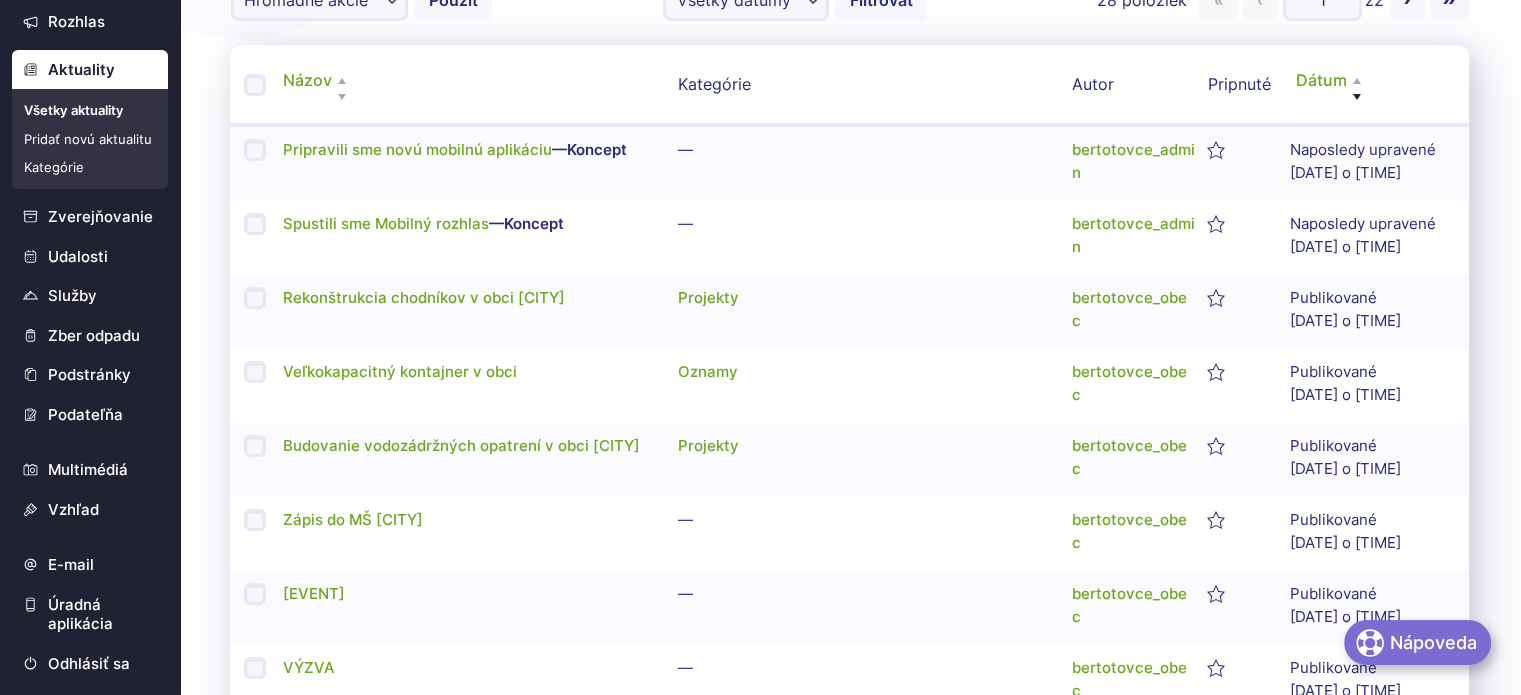 scroll, scrollTop: 0, scrollLeft: 0, axis: both 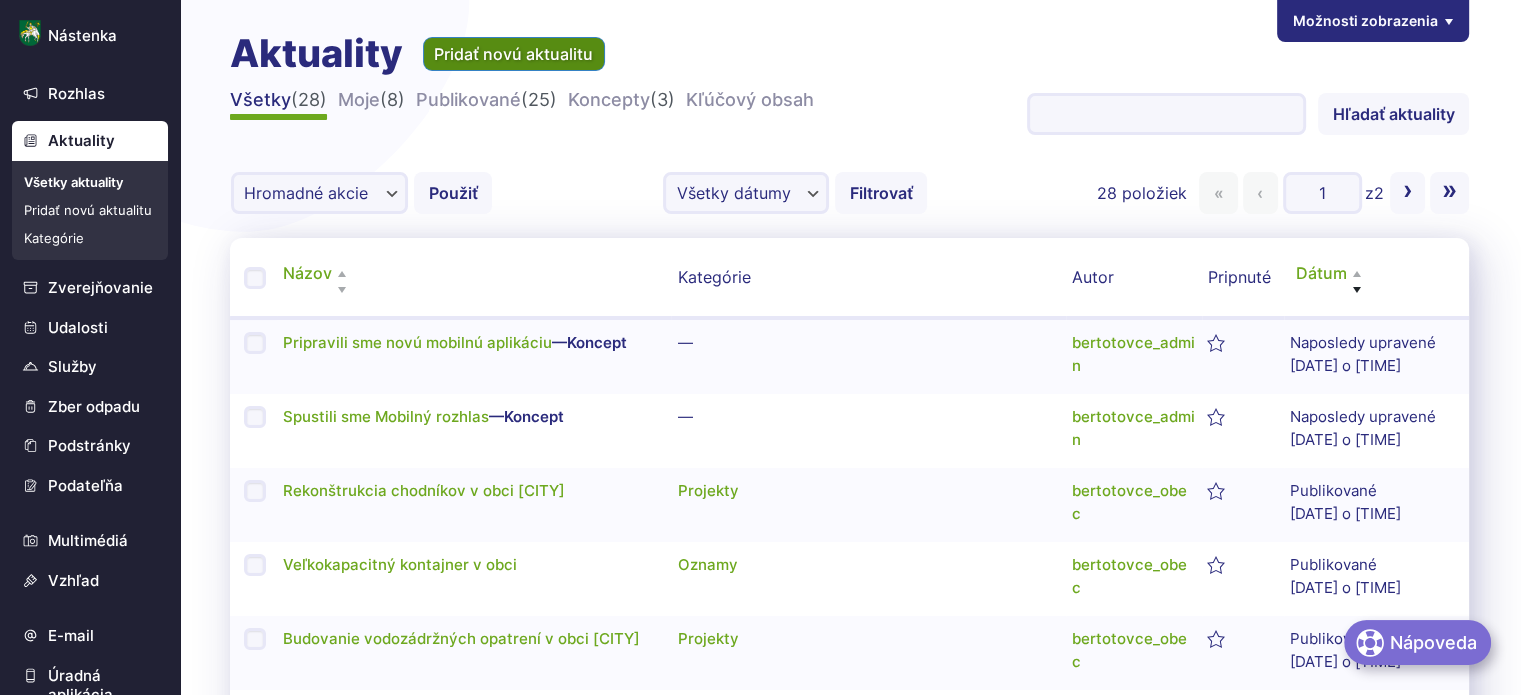 click on "Pridať novú aktualitu" at bounding box center (514, 54) 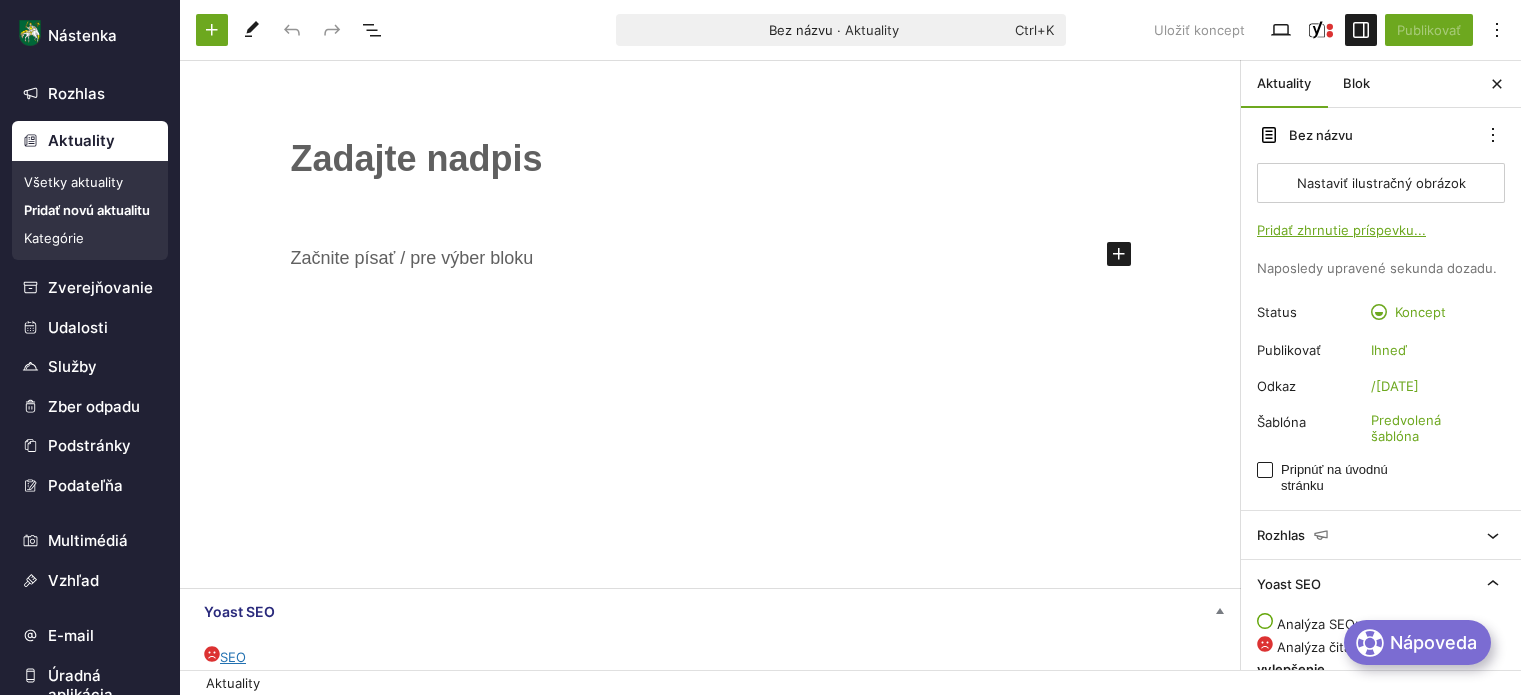 scroll, scrollTop: 0, scrollLeft: 0, axis: both 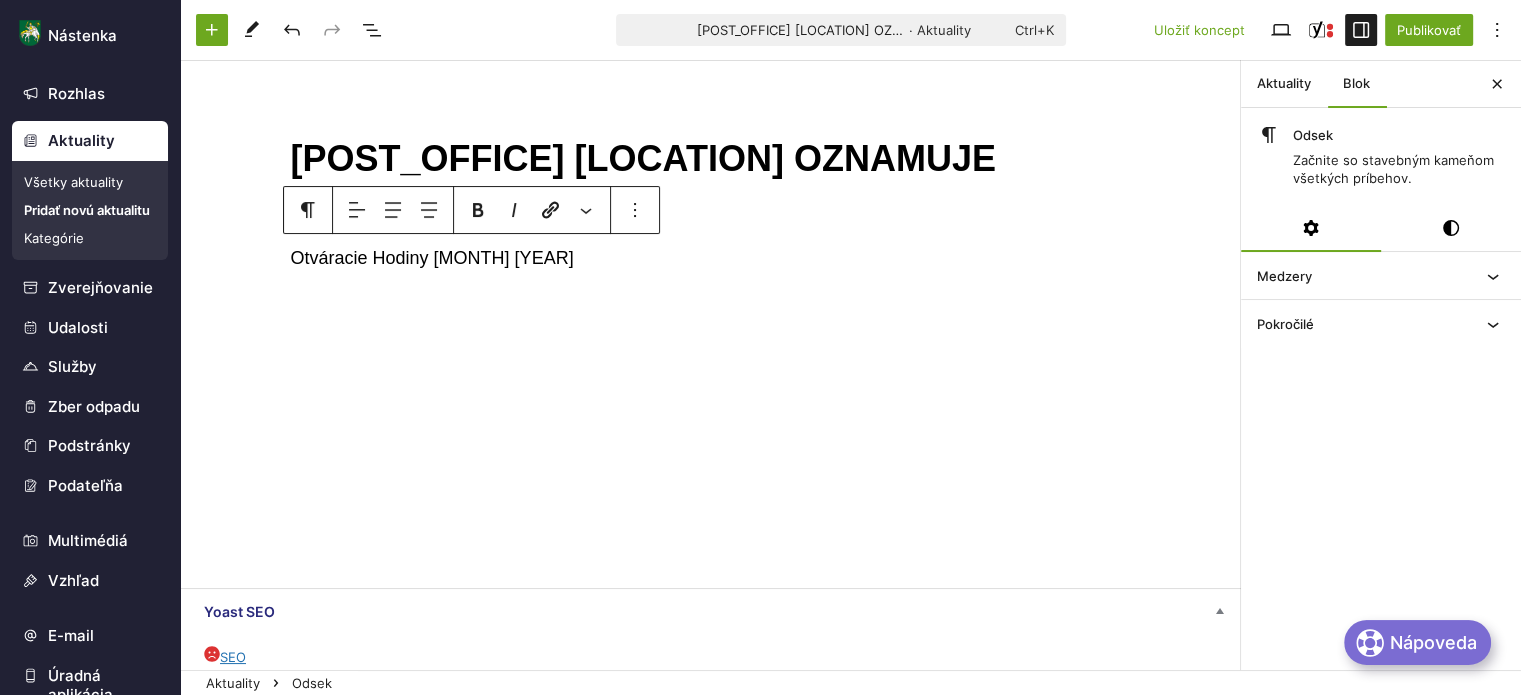 click on "Otváracie Hodiny [MONTH] [YEAR]" at bounding box center [711, 258] 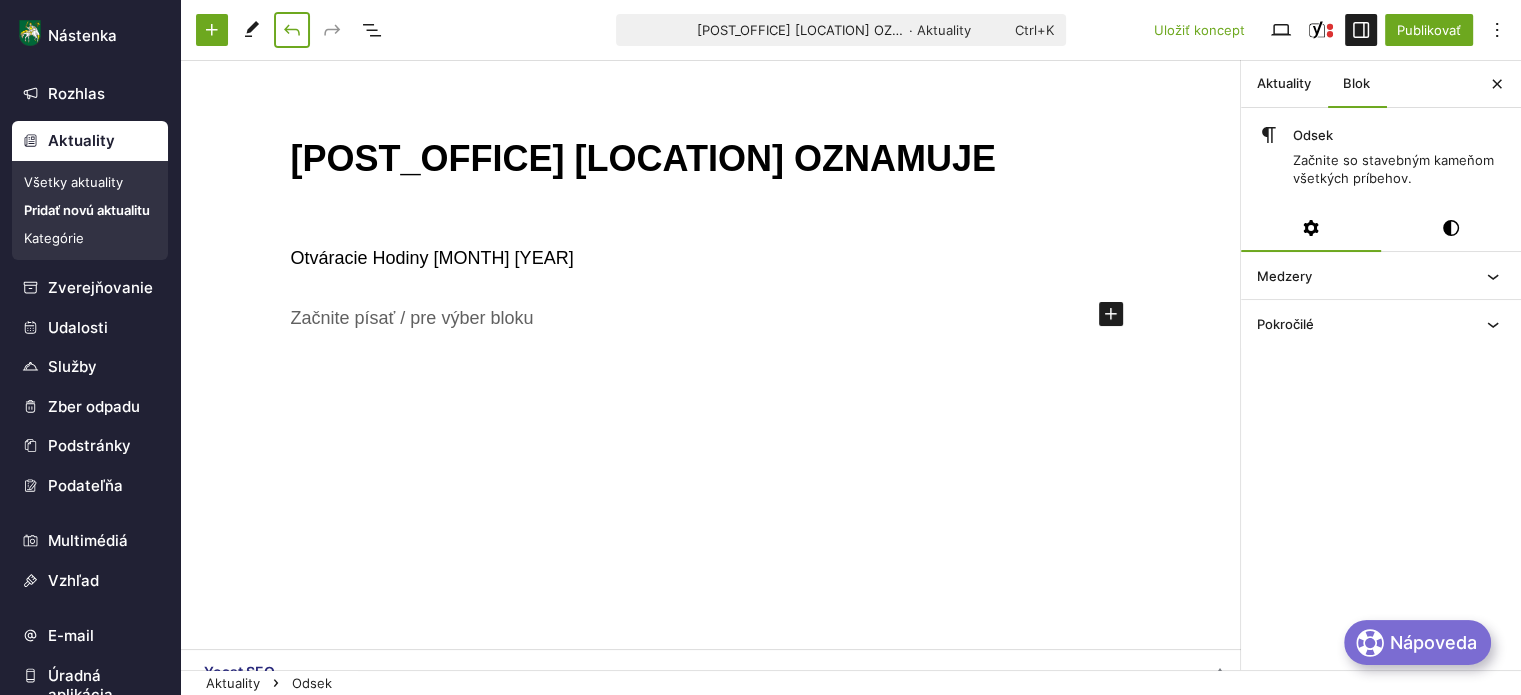 click at bounding box center (292, 30) 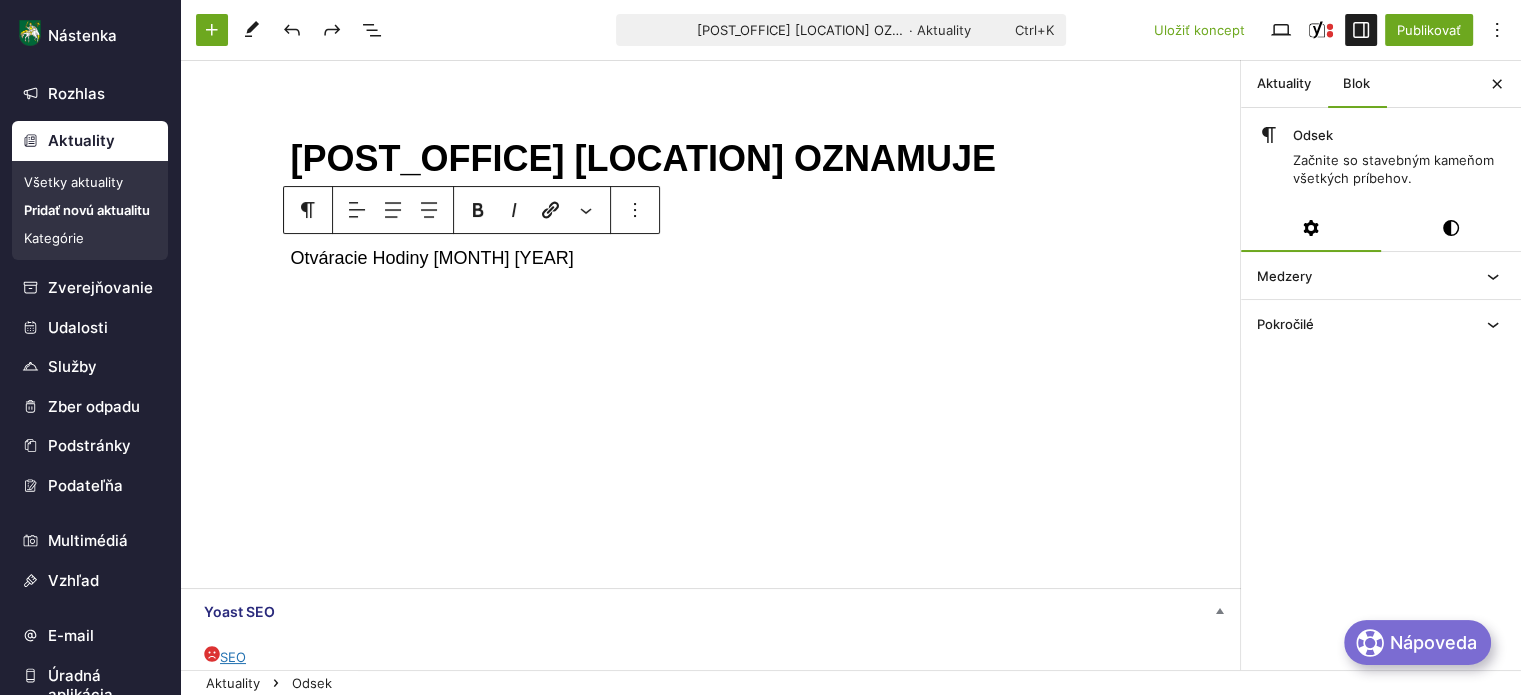 click on "Otváracie Hodiny [MONTH] [YEAR]" at bounding box center [711, 258] 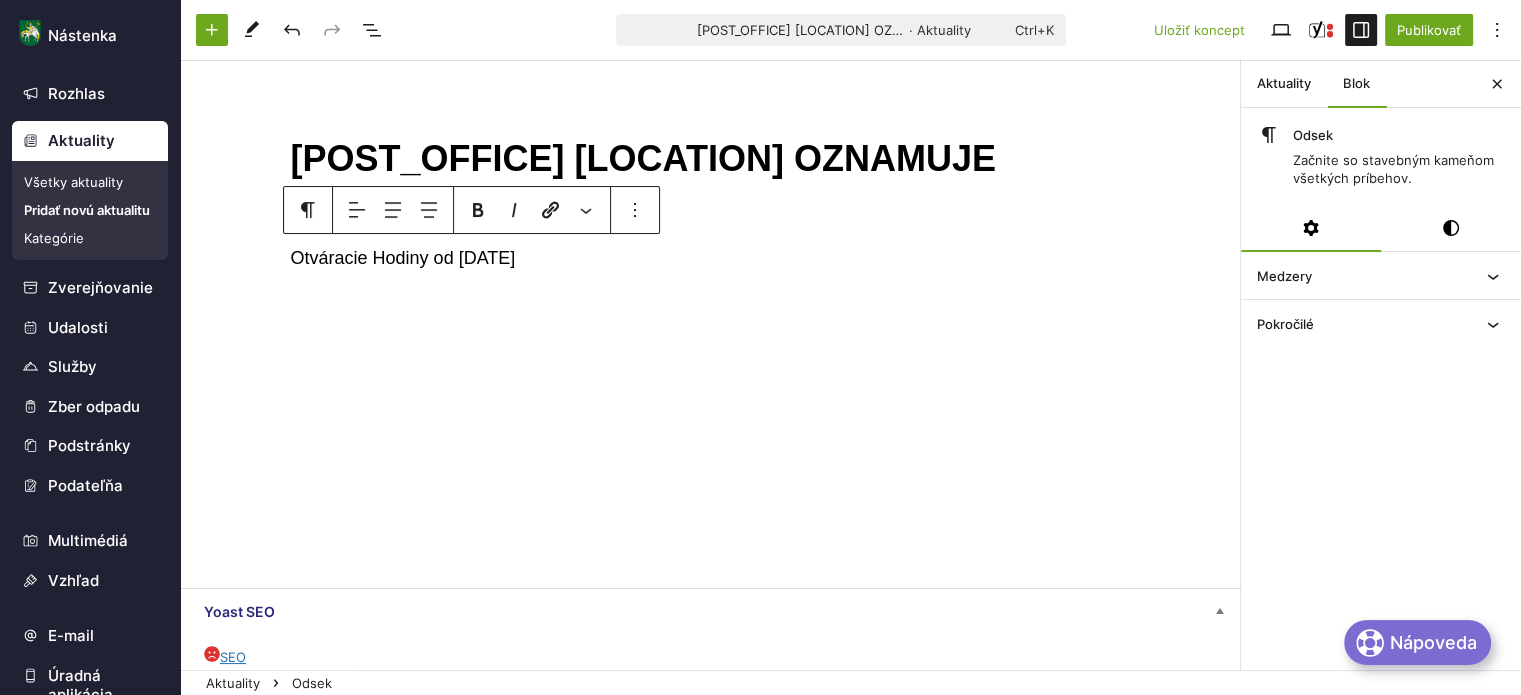 click on "Otváracie Hodiny od [DATE]" at bounding box center [711, 258] 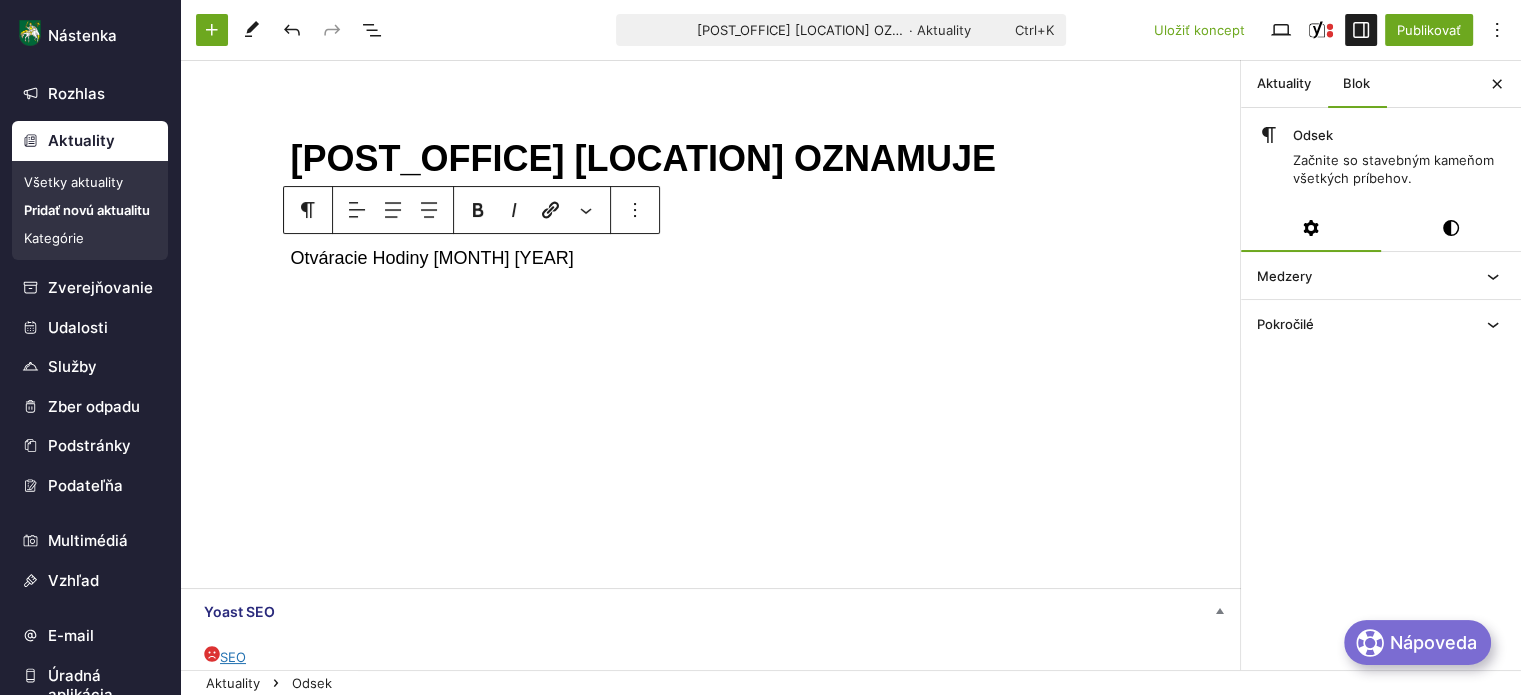drag, startPoint x: 388, startPoint y: 220, endPoint x: 360, endPoint y: 301, distance: 85.70297 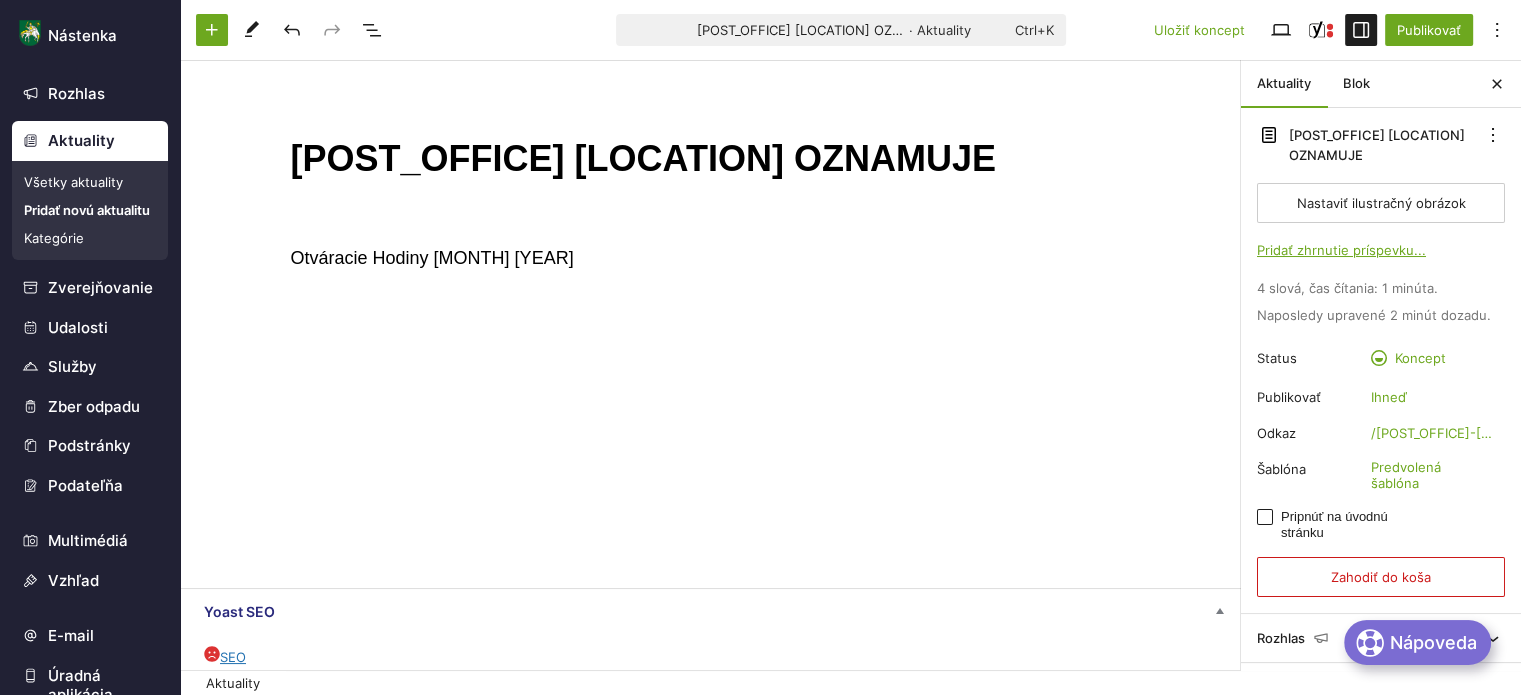 click on "Otváracie Hodiny [MONTH] [YEAR]" at bounding box center [711, 258] 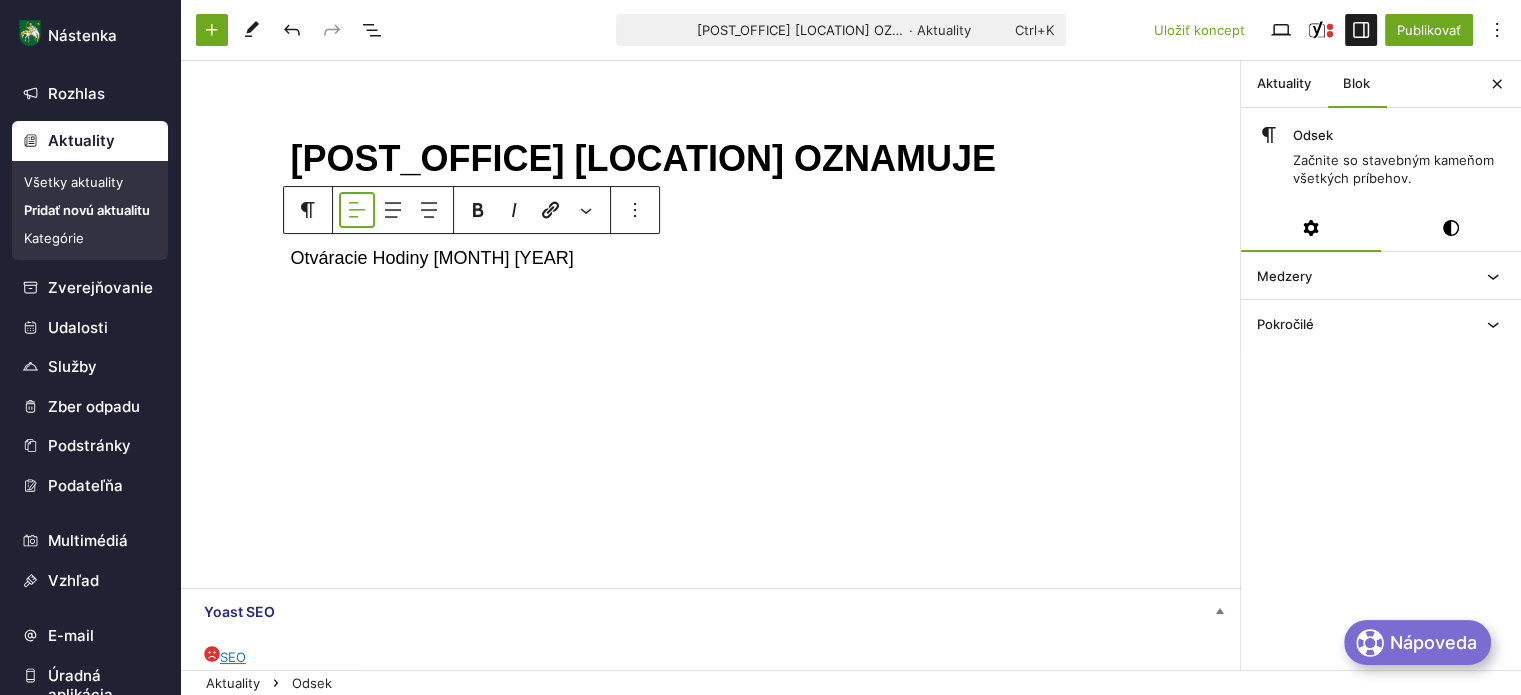 click at bounding box center [357, 210] 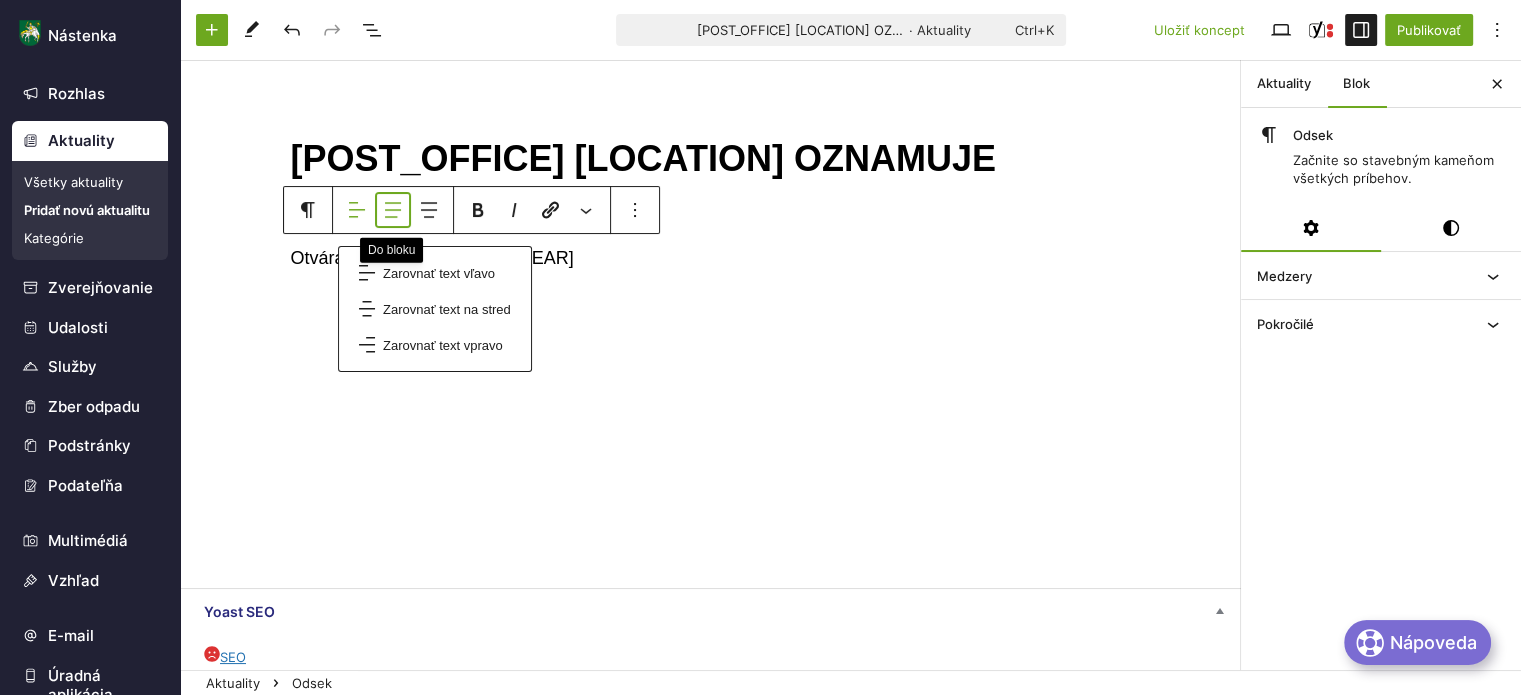 click at bounding box center (393, 210) 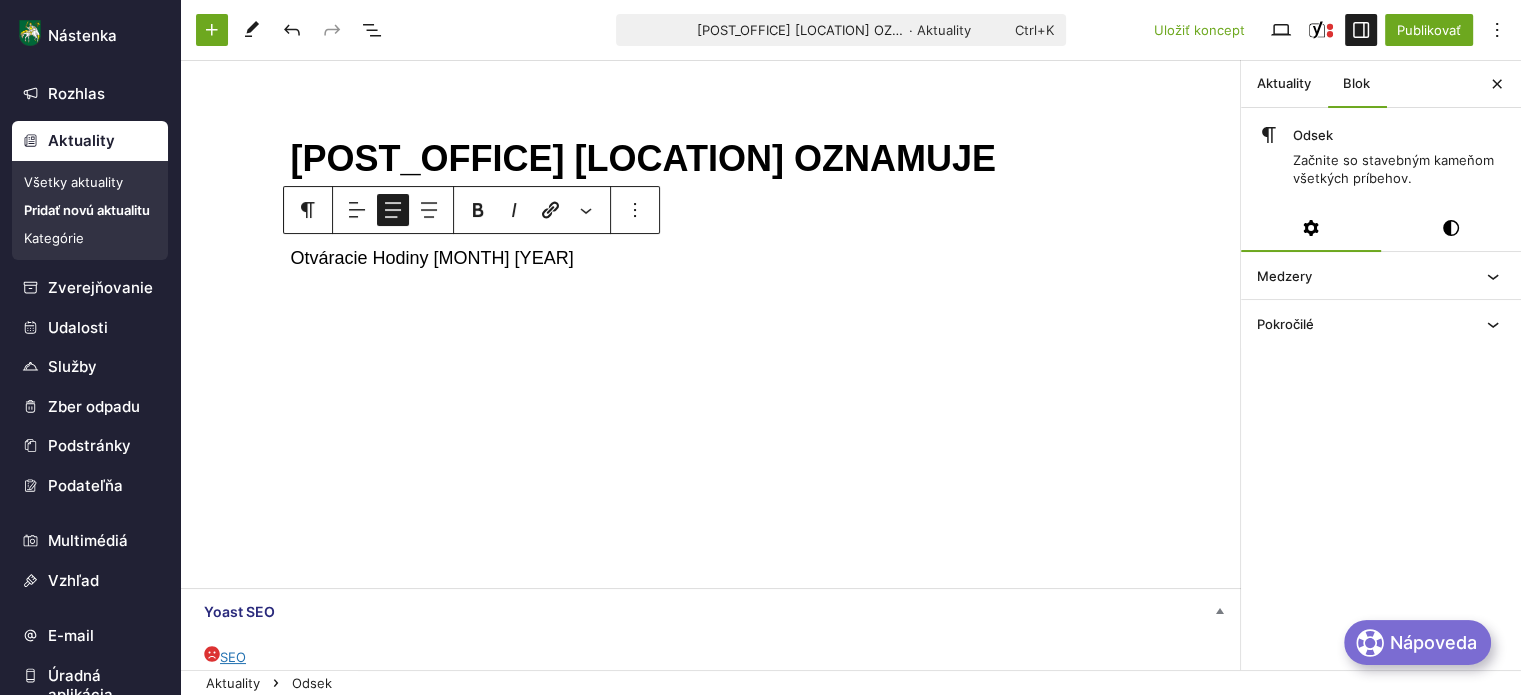 click on "Otváracie Hodiny [MONTH] [YEAR]" at bounding box center (711, 258) 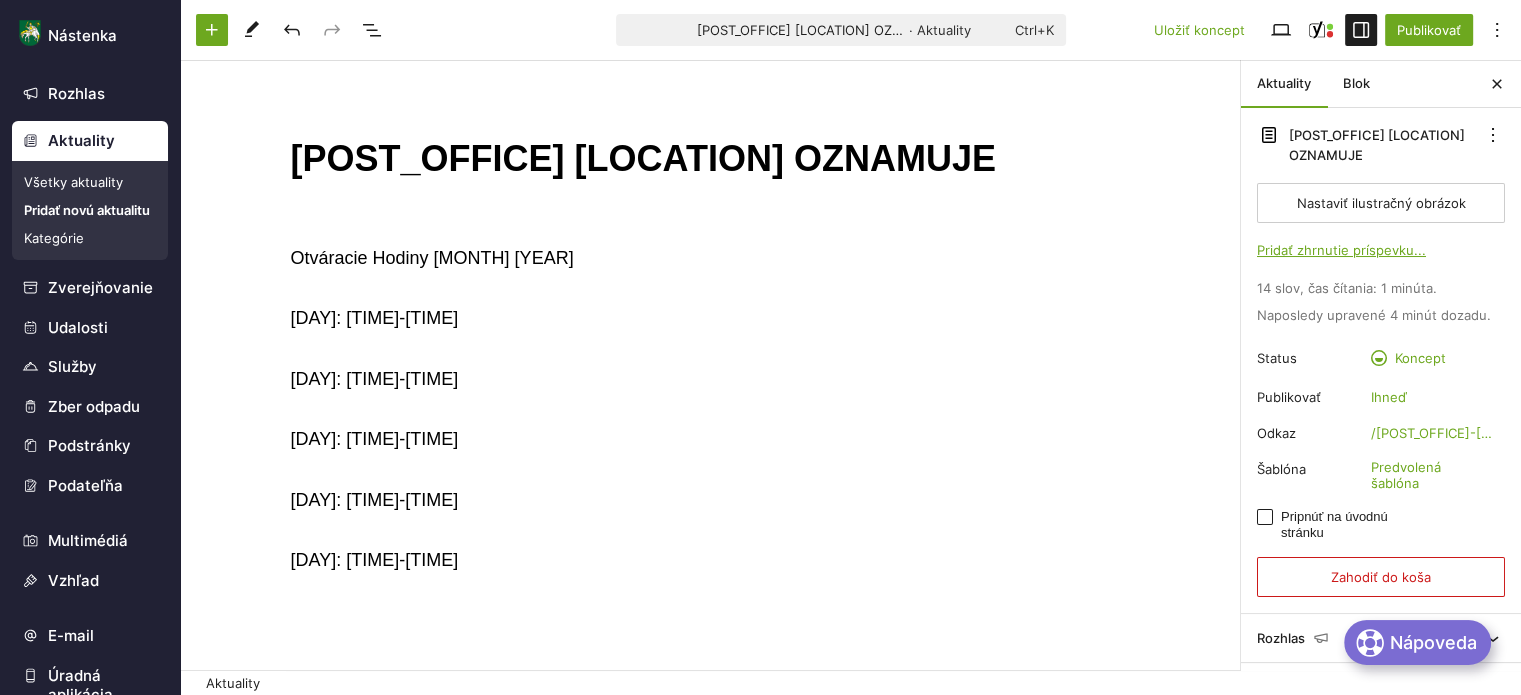 drag, startPoint x: 280, startPoint y: 259, endPoint x: 440, endPoint y: 259, distance: 160 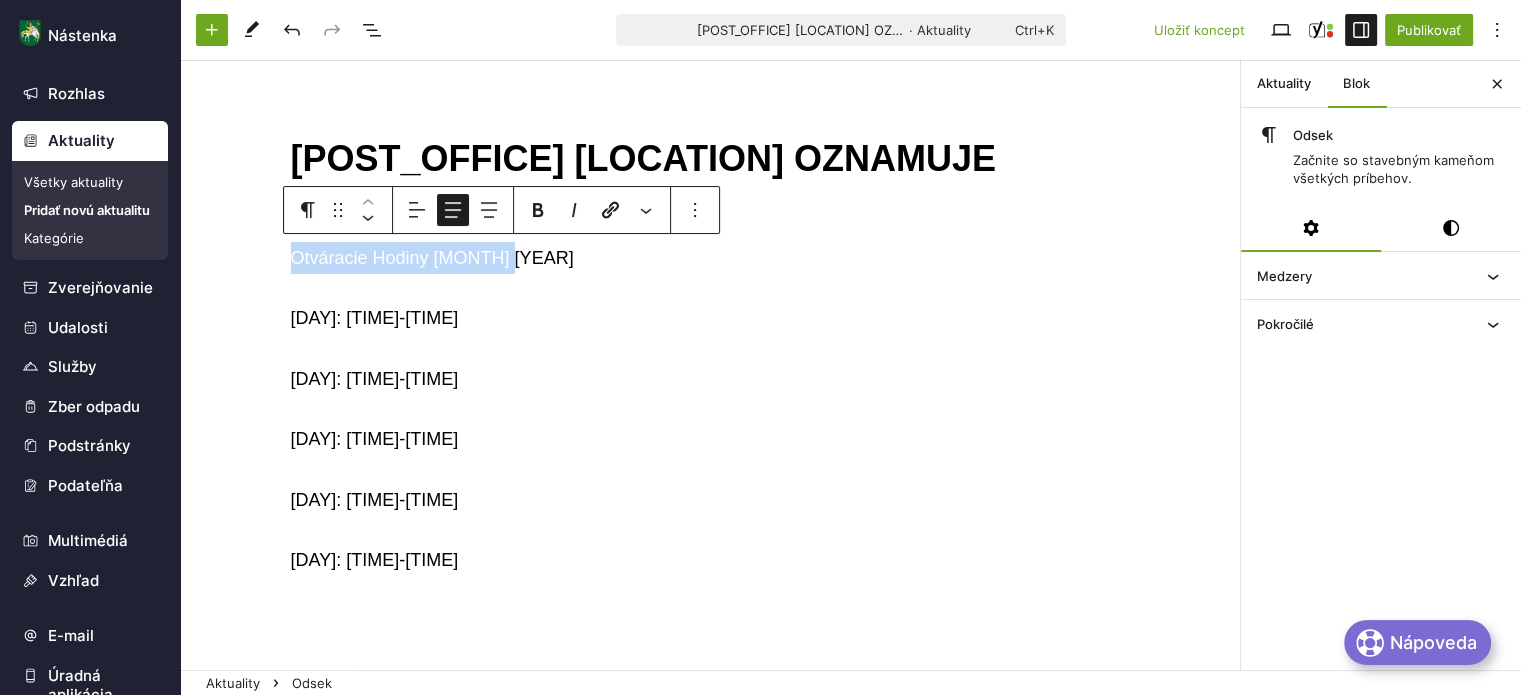 drag, startPoint x: 492, startPoint y: 263, endPoint x: 281, endPoint y: 258, distance: 211.05923 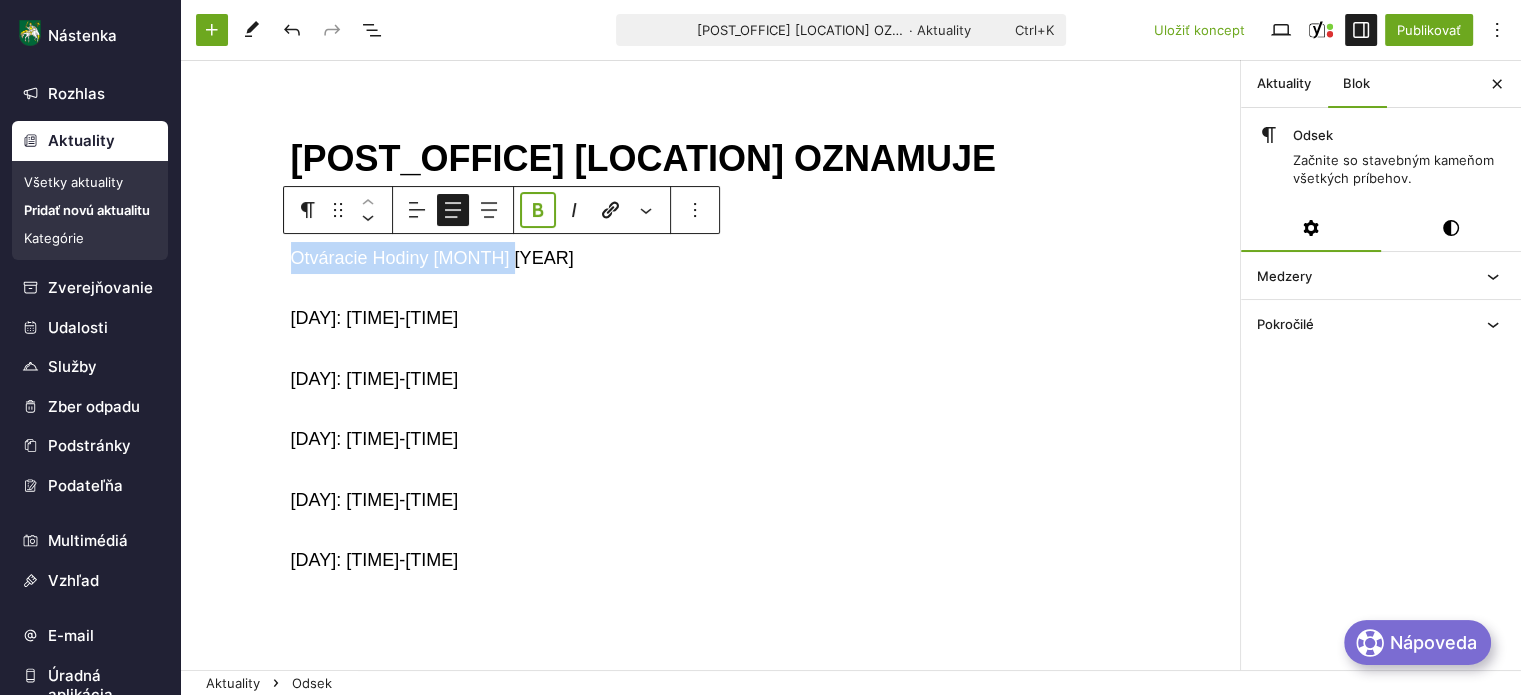 click at bounding box center [538, 210] 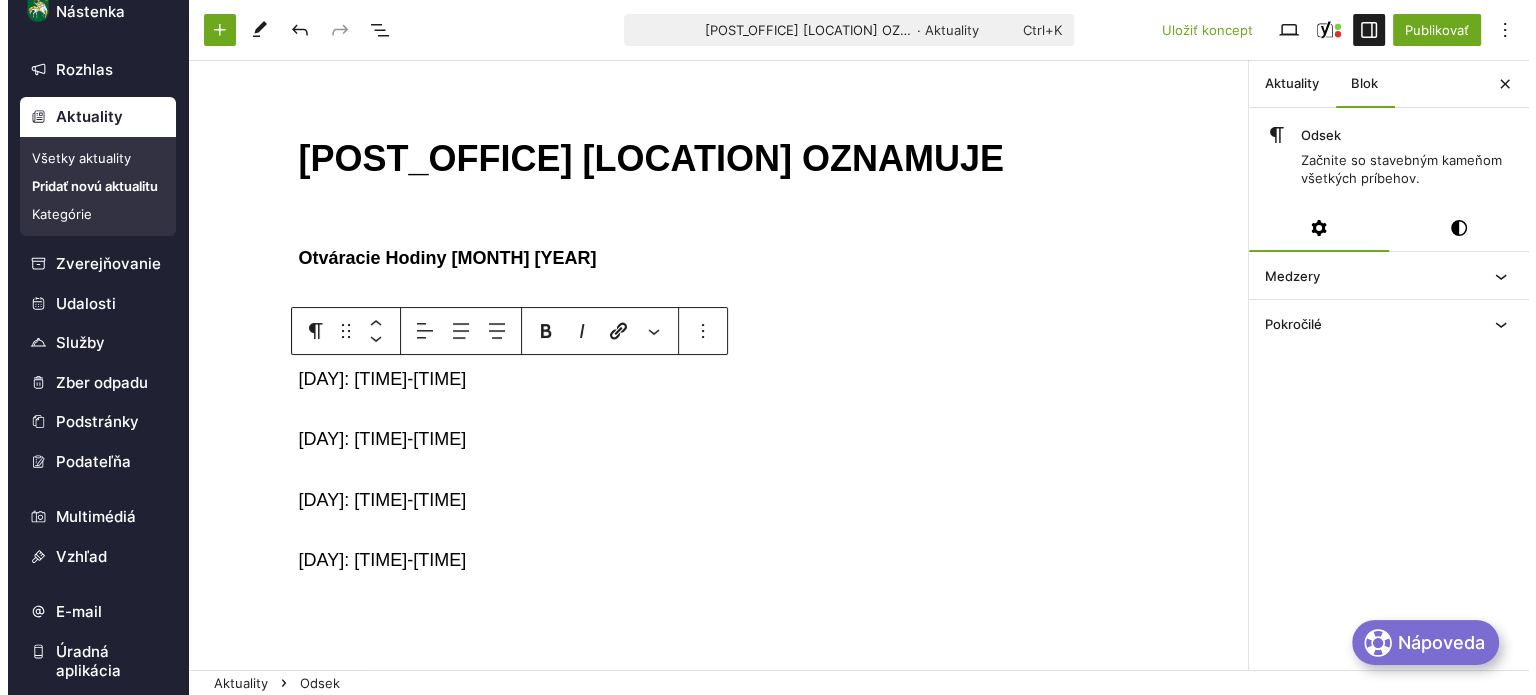 scroll, scrollTop: 0, scrollLeft: 0, axis: both 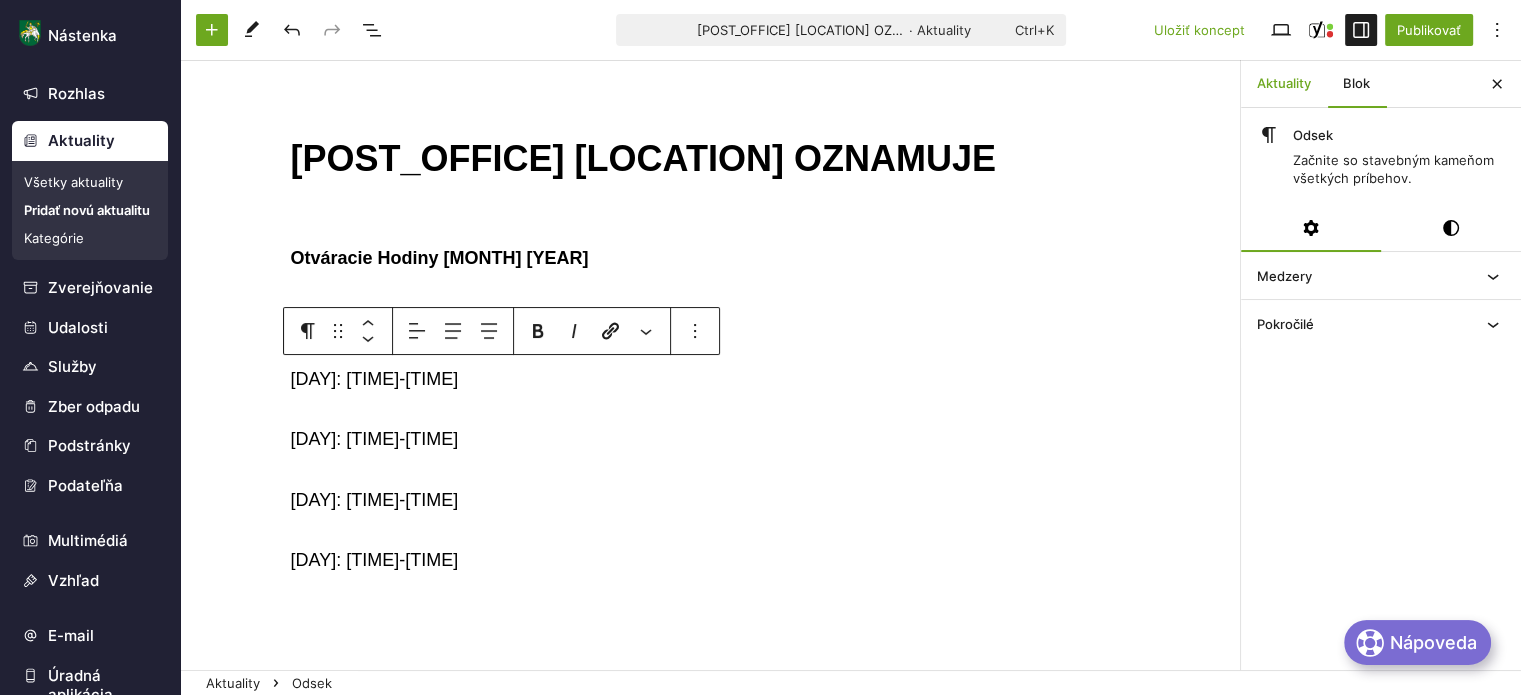 click on "Aktuality" at bounding box center [1284, 84] 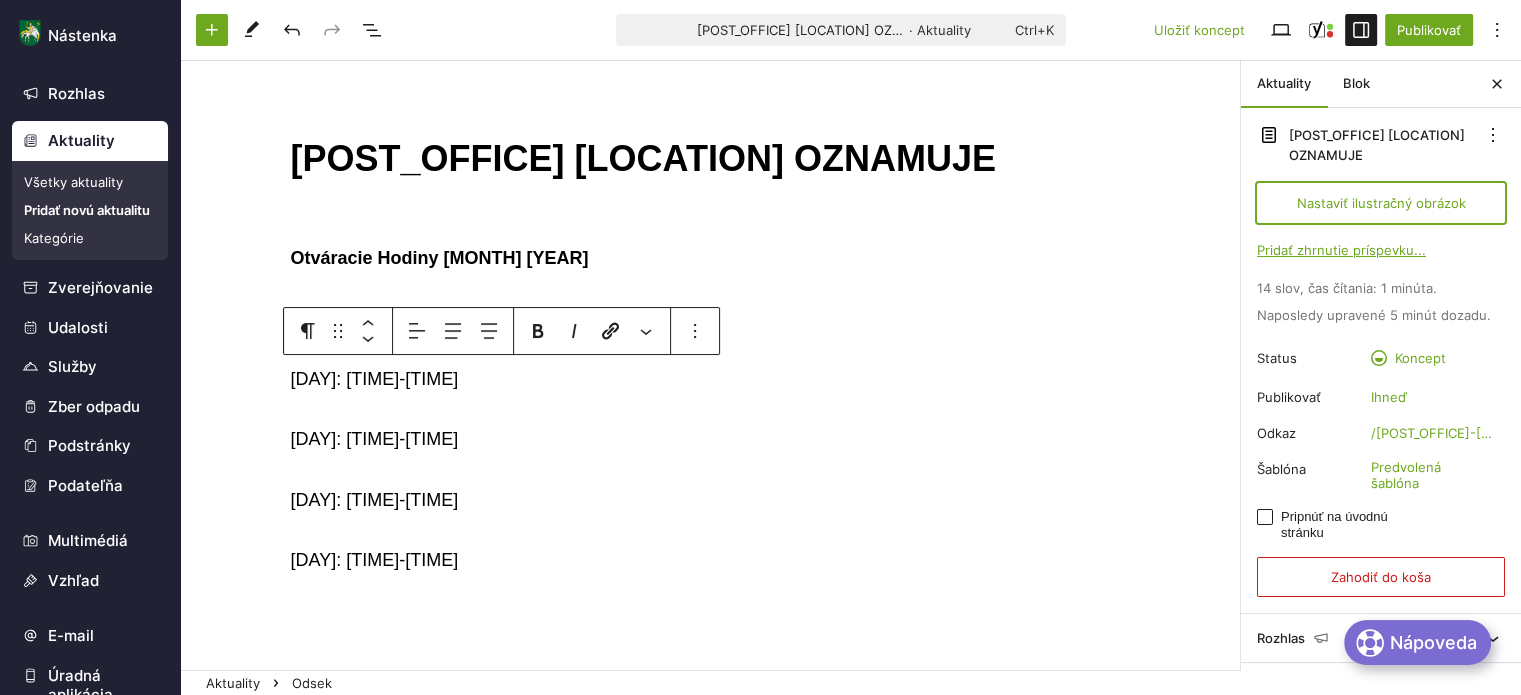 click on "Nastaviť ilustračný obrázok" at bounding box center (1381, 203) 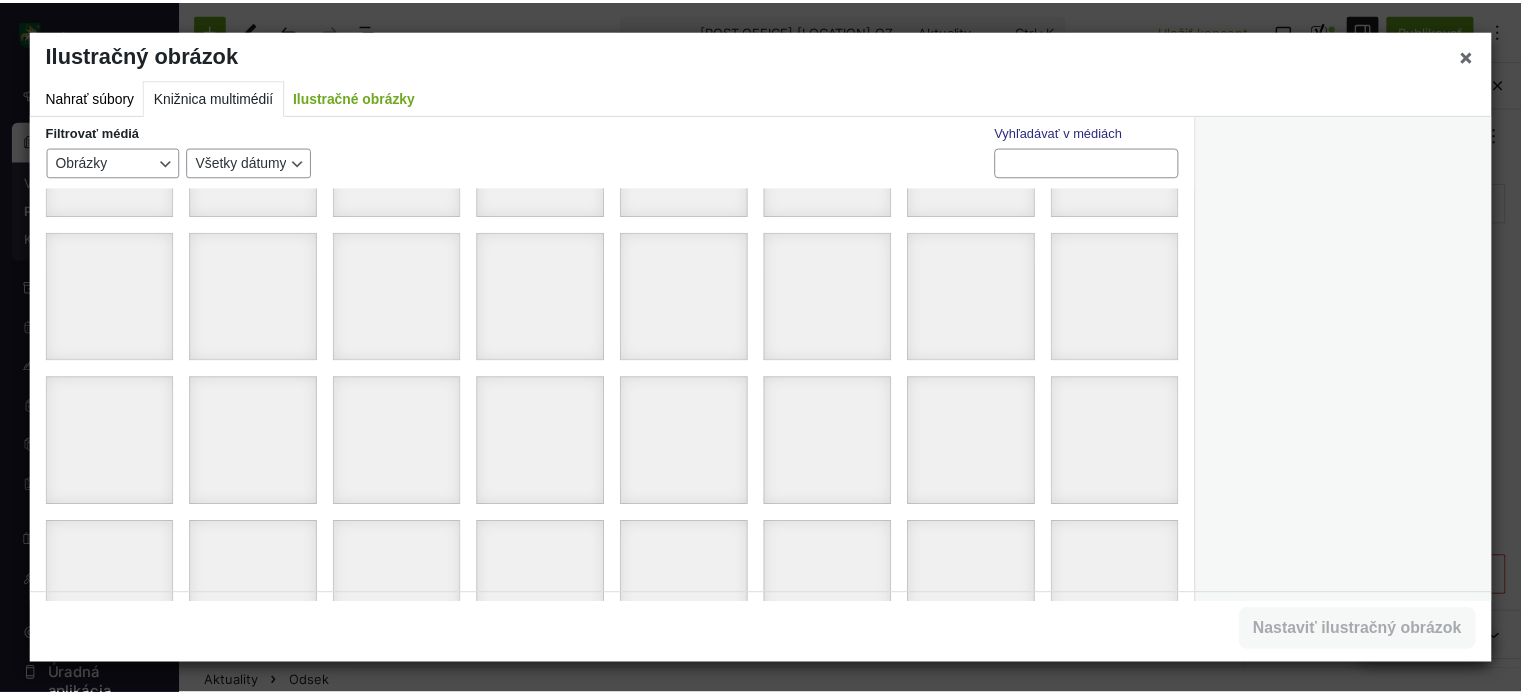 scroll, scrollTop: 0, scrollLeft: 0, axis: both 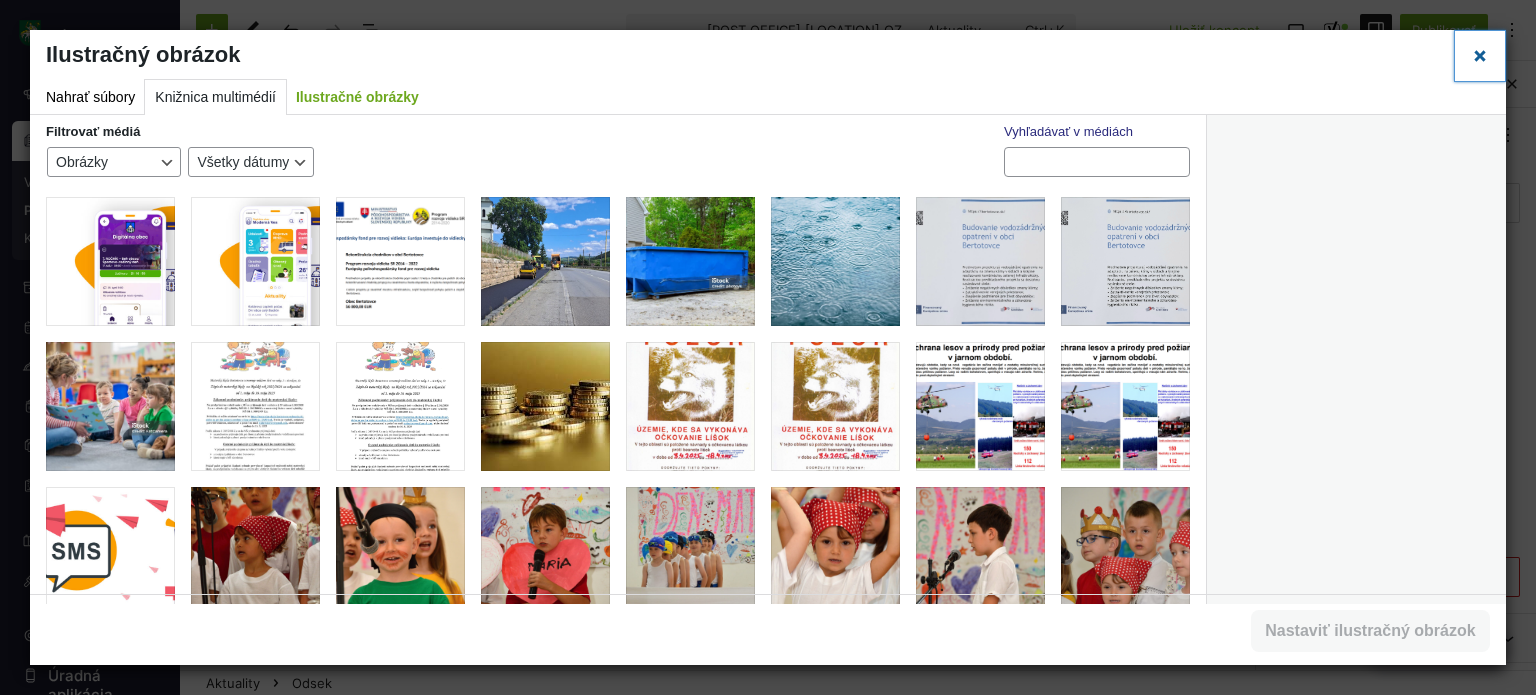 click on "Zavrieť okno" at bounding box center [1480, 55] 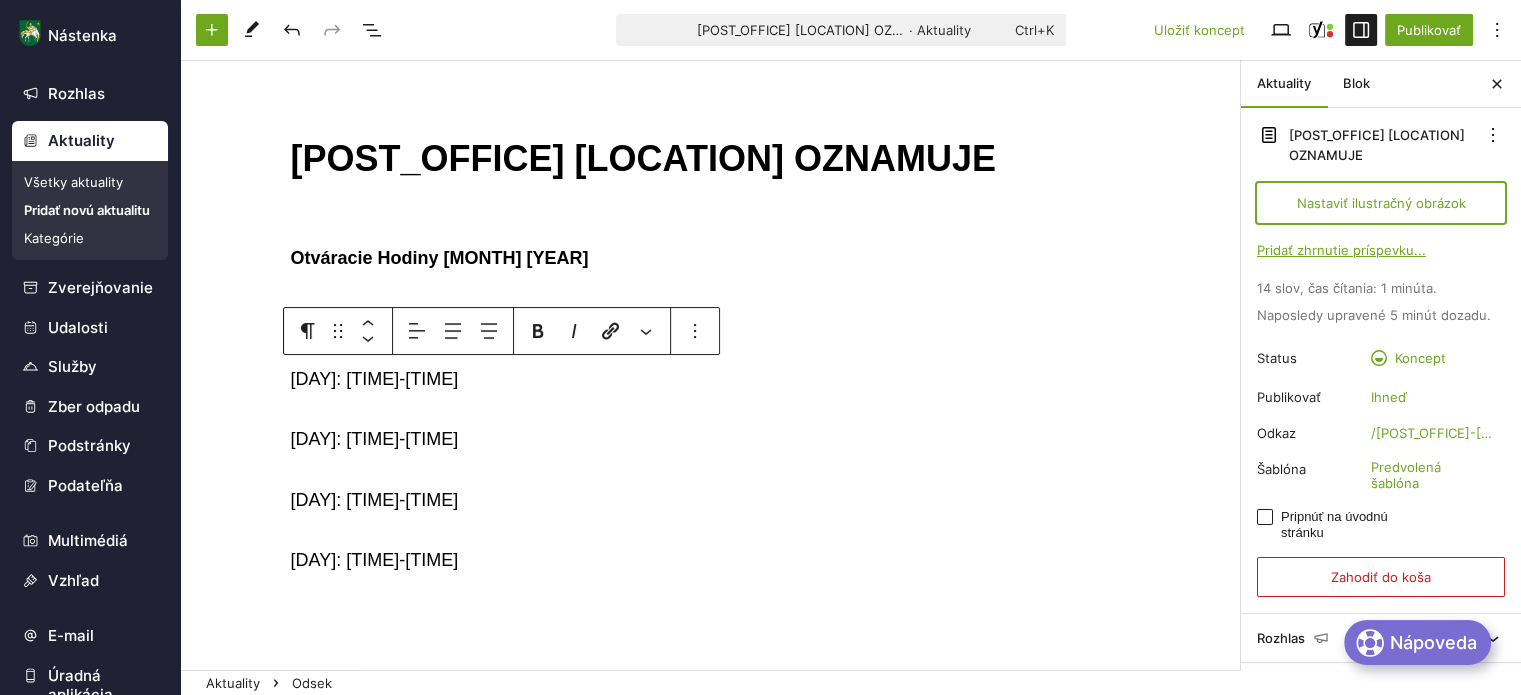 click on "Nastaviť ilustračný obrázok" at bounding box center [1381, 203] 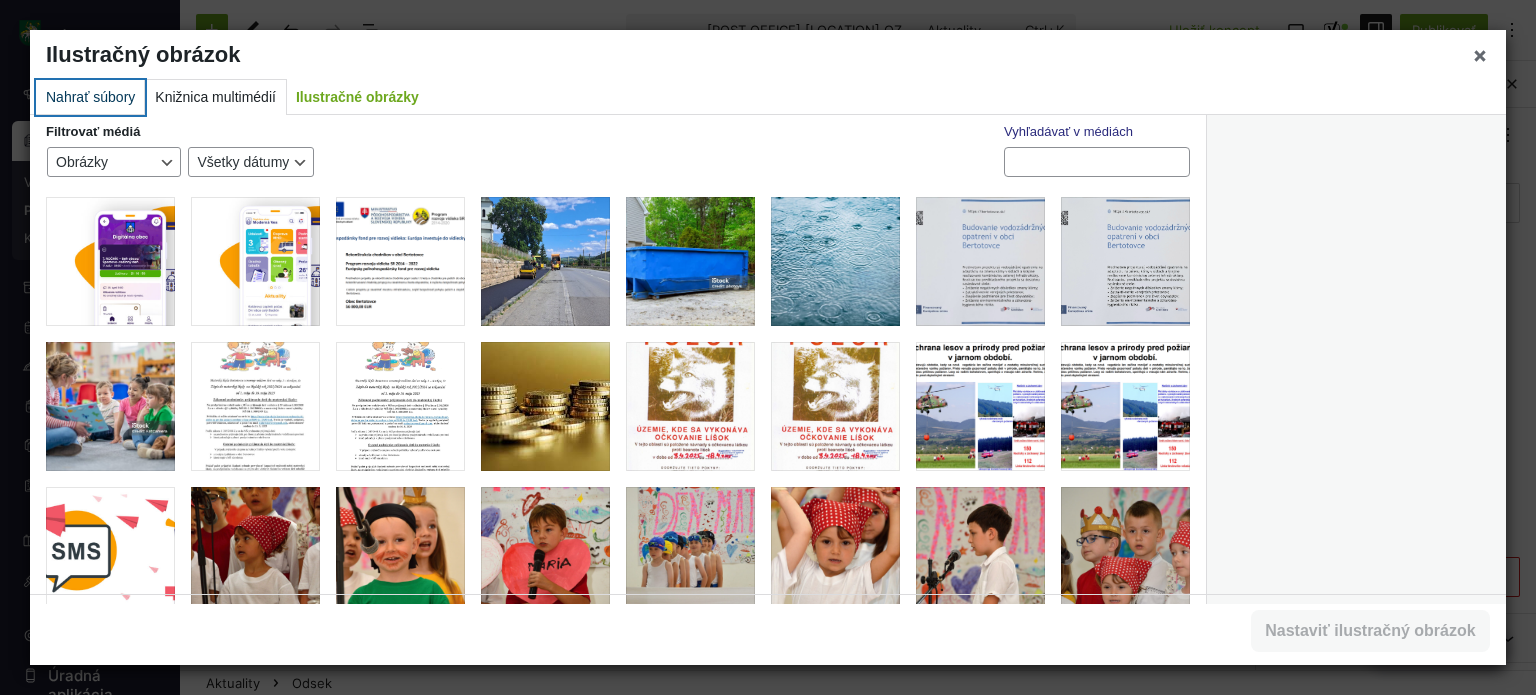 click on "Nahrať súbory" at bounding box center (90, 97) 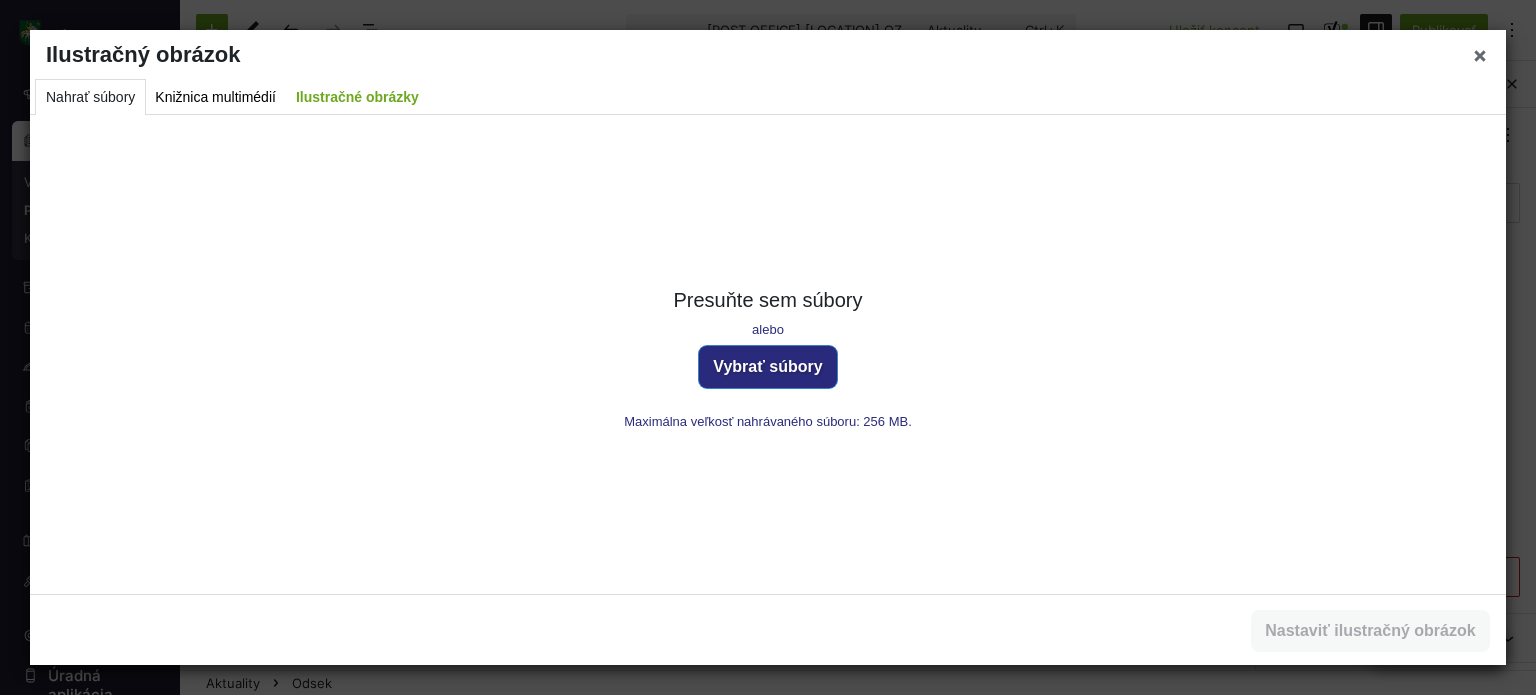 click on "Vybrať súbory" at bounding box center [768, 367] 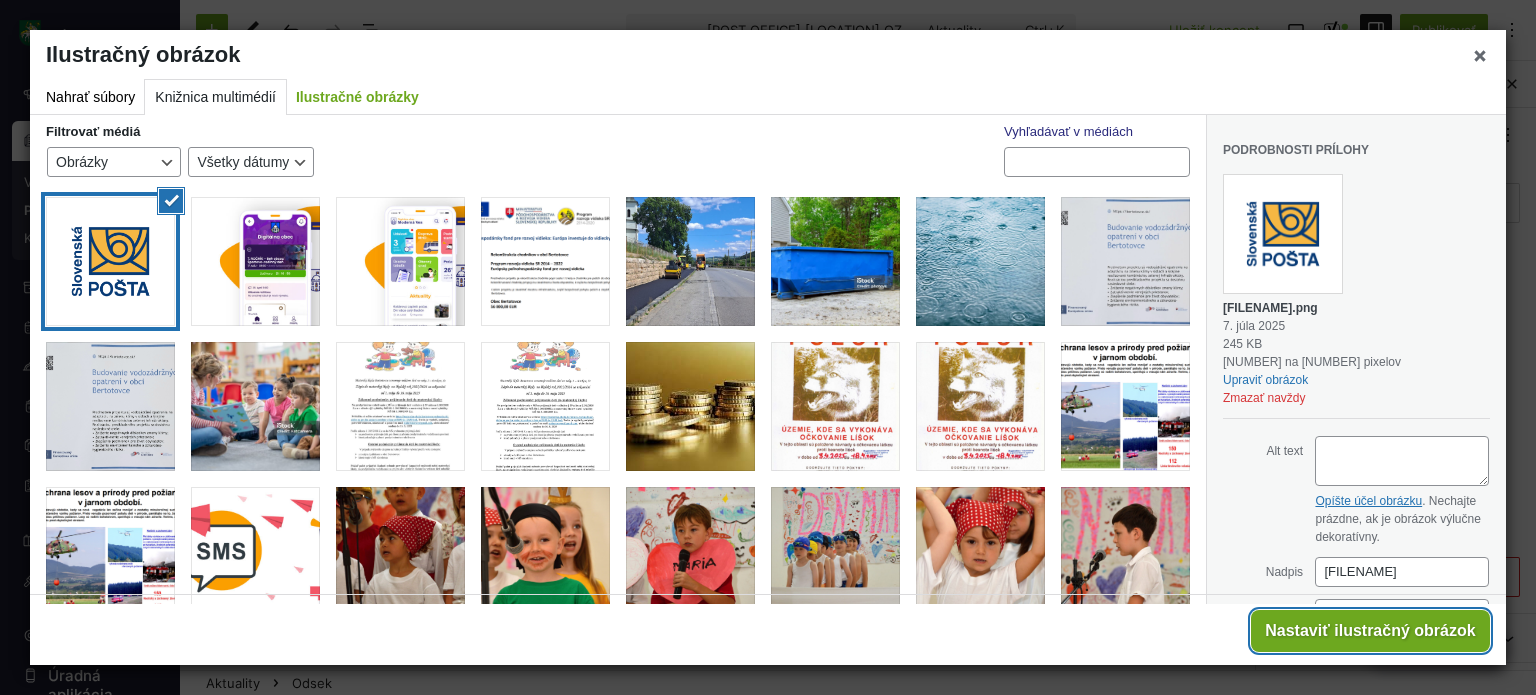 click on "Nastaviť ilustračný obrázok" at bounding box center [1370, 631] 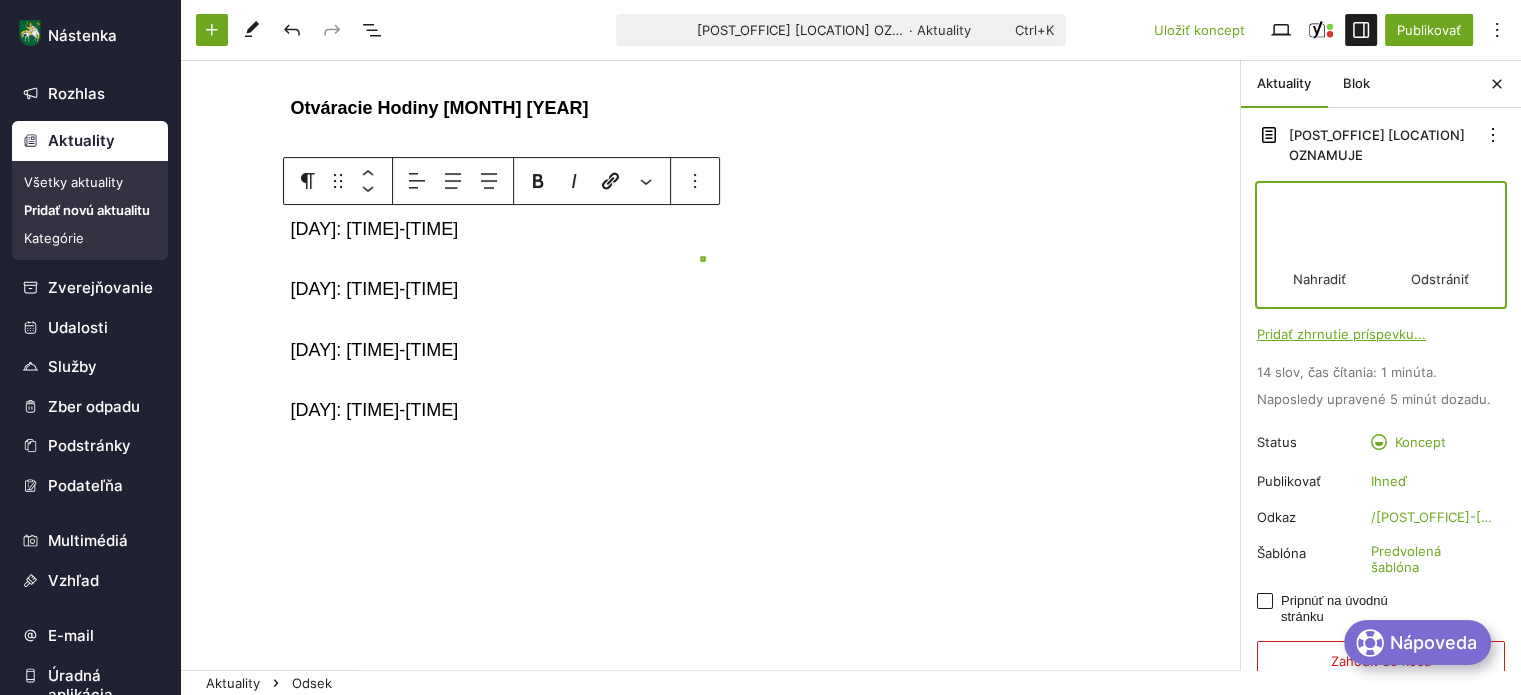scroll, scrollTop: 200, scrollLeft: 0, axis: vertical 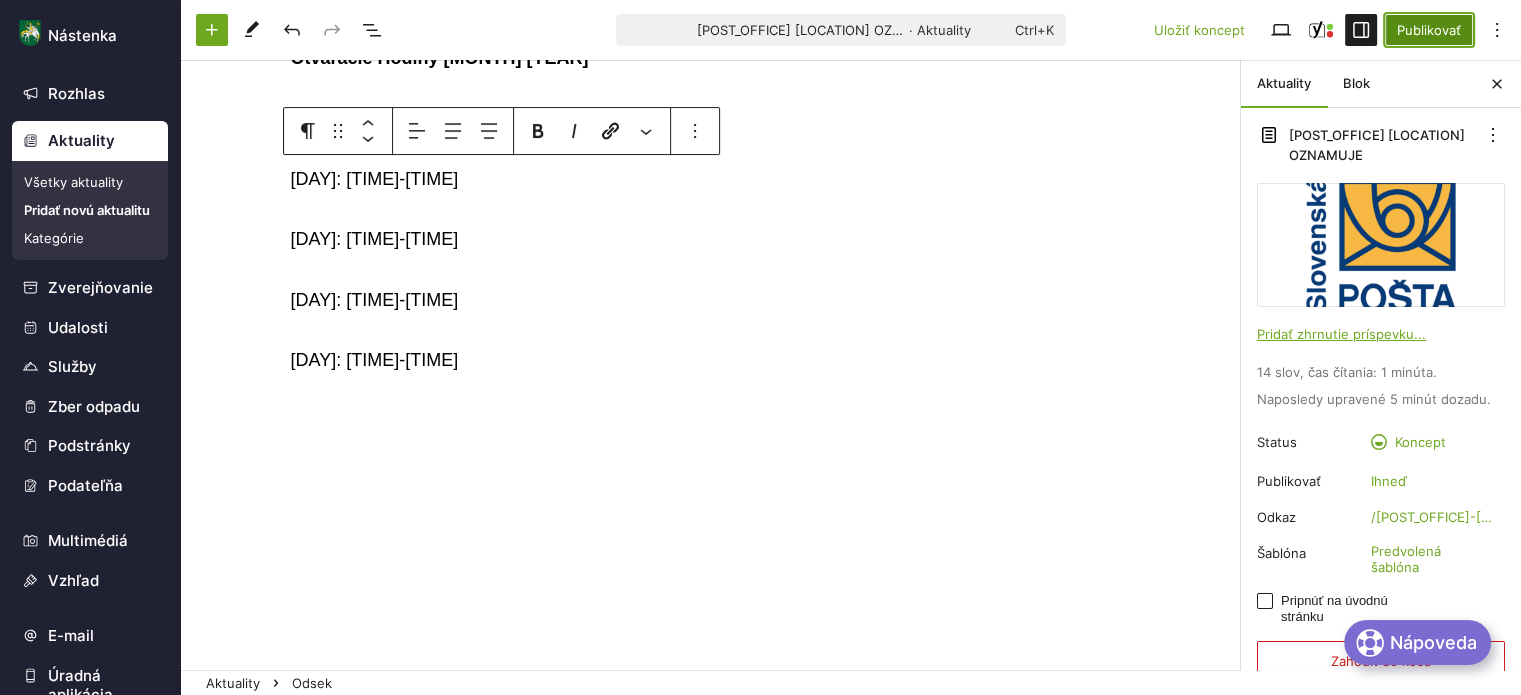 click on "Publikovať" at bounding box center [1429, 30] 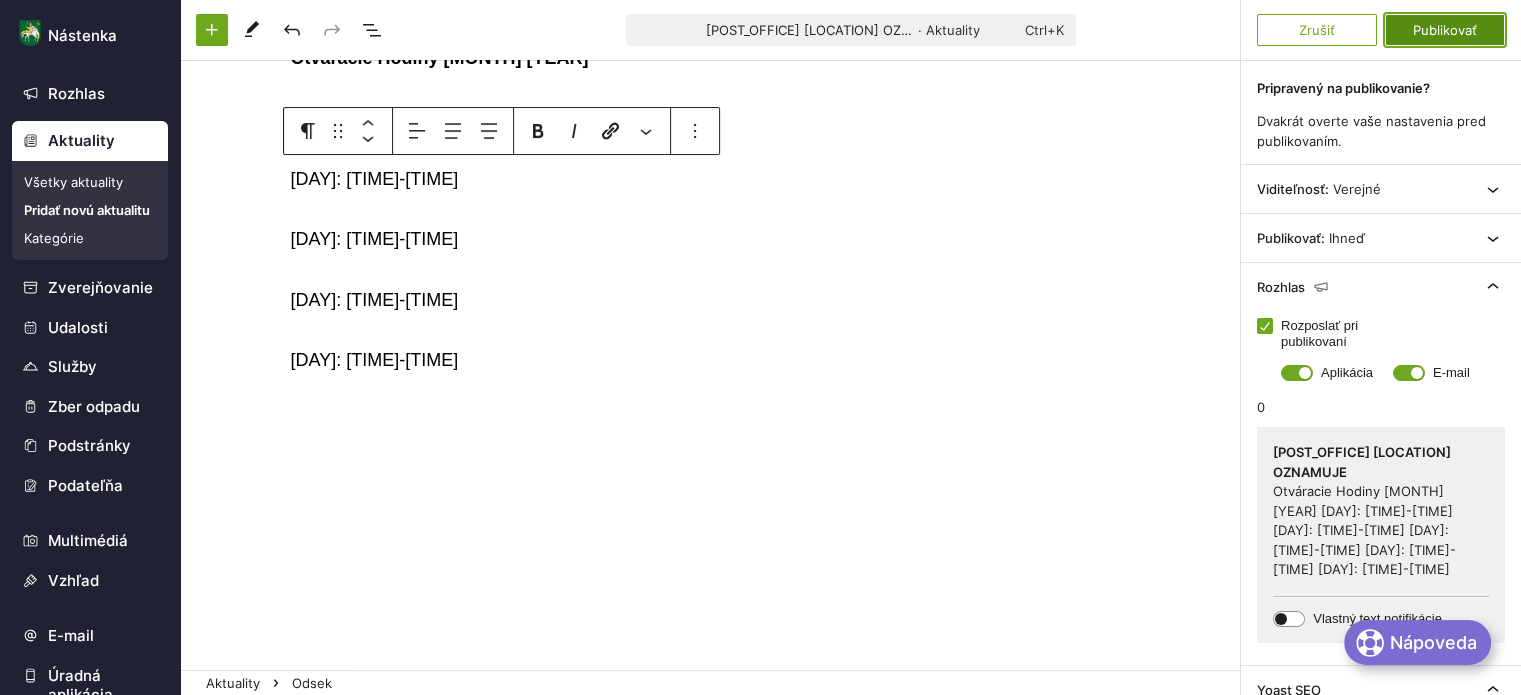 click on "Publikovať" at bounding box center [1445, 30] 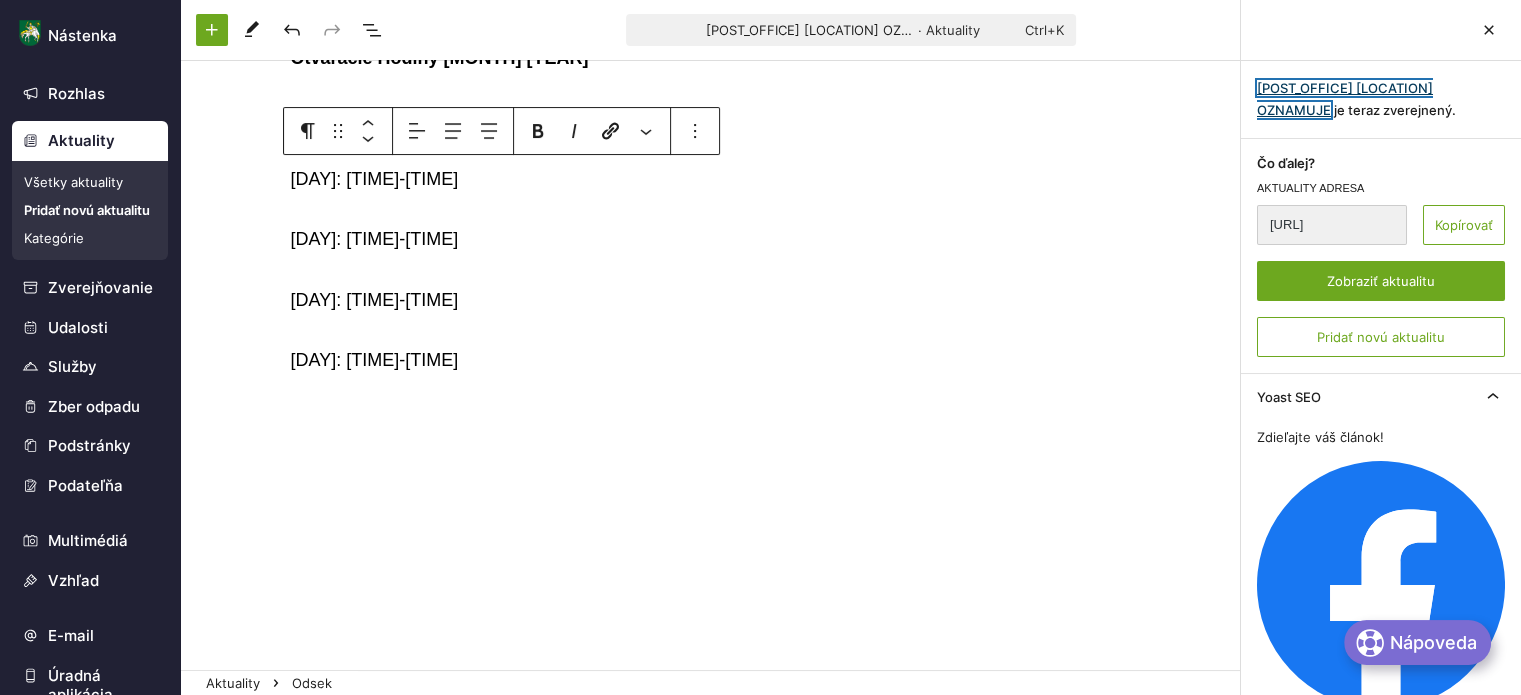 scroll, scrollTop: 0, scrollLeft: 0, axis: both 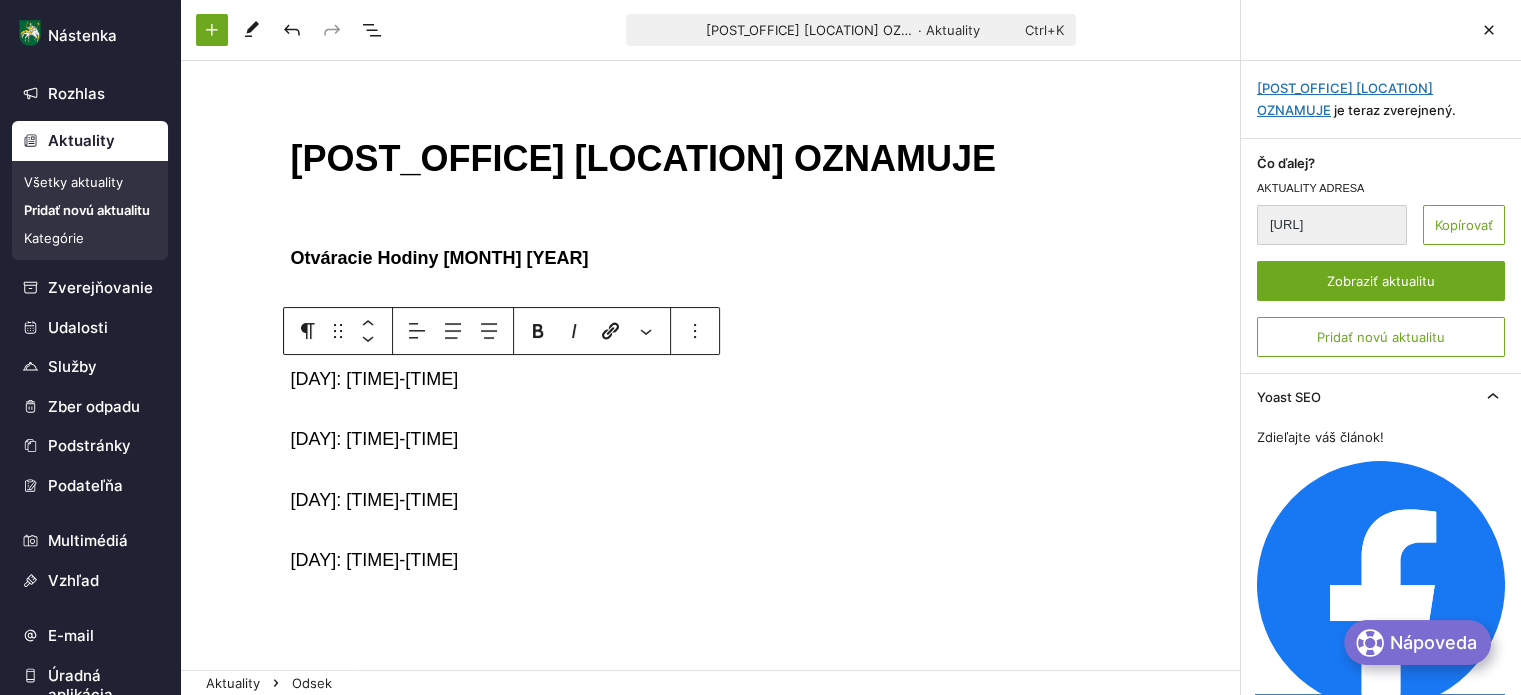 click at bounding box center (1383, 609) 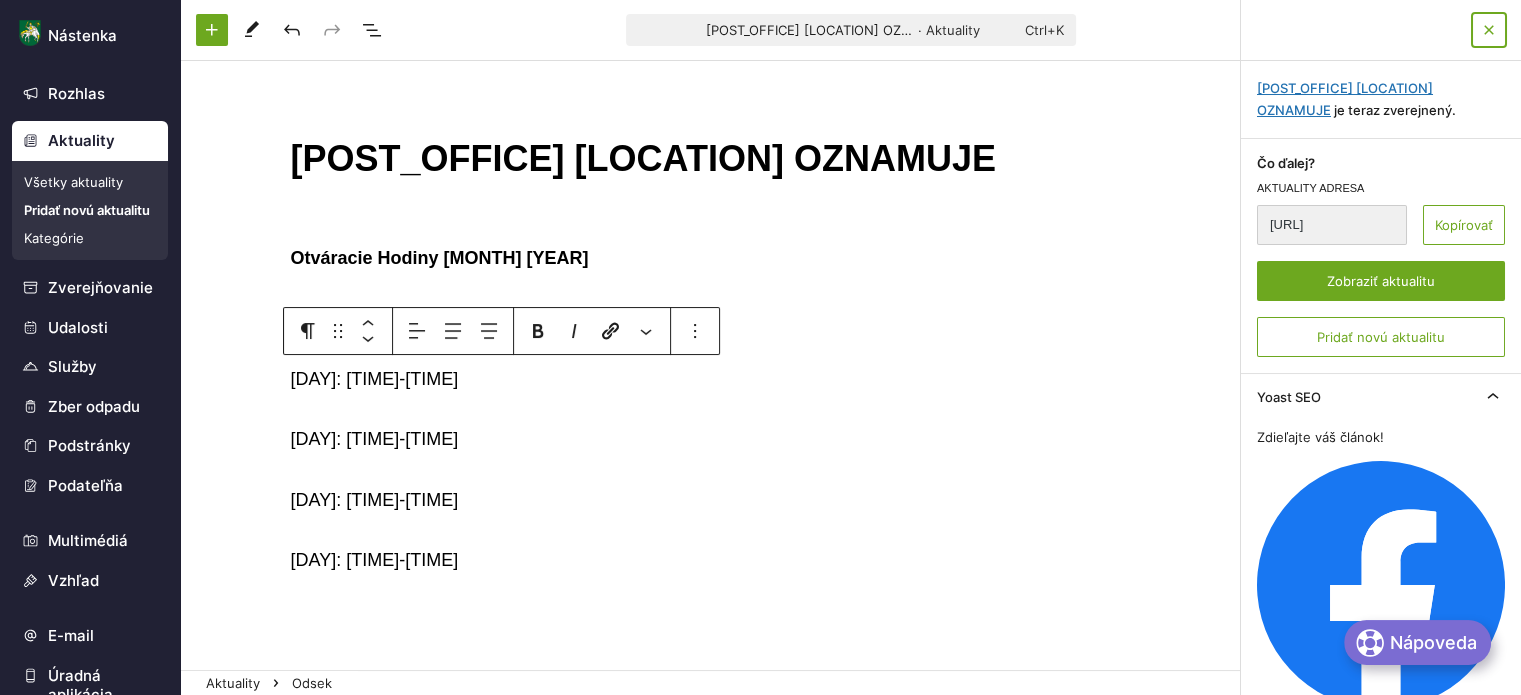 click at bounding box center [1489, 30] 